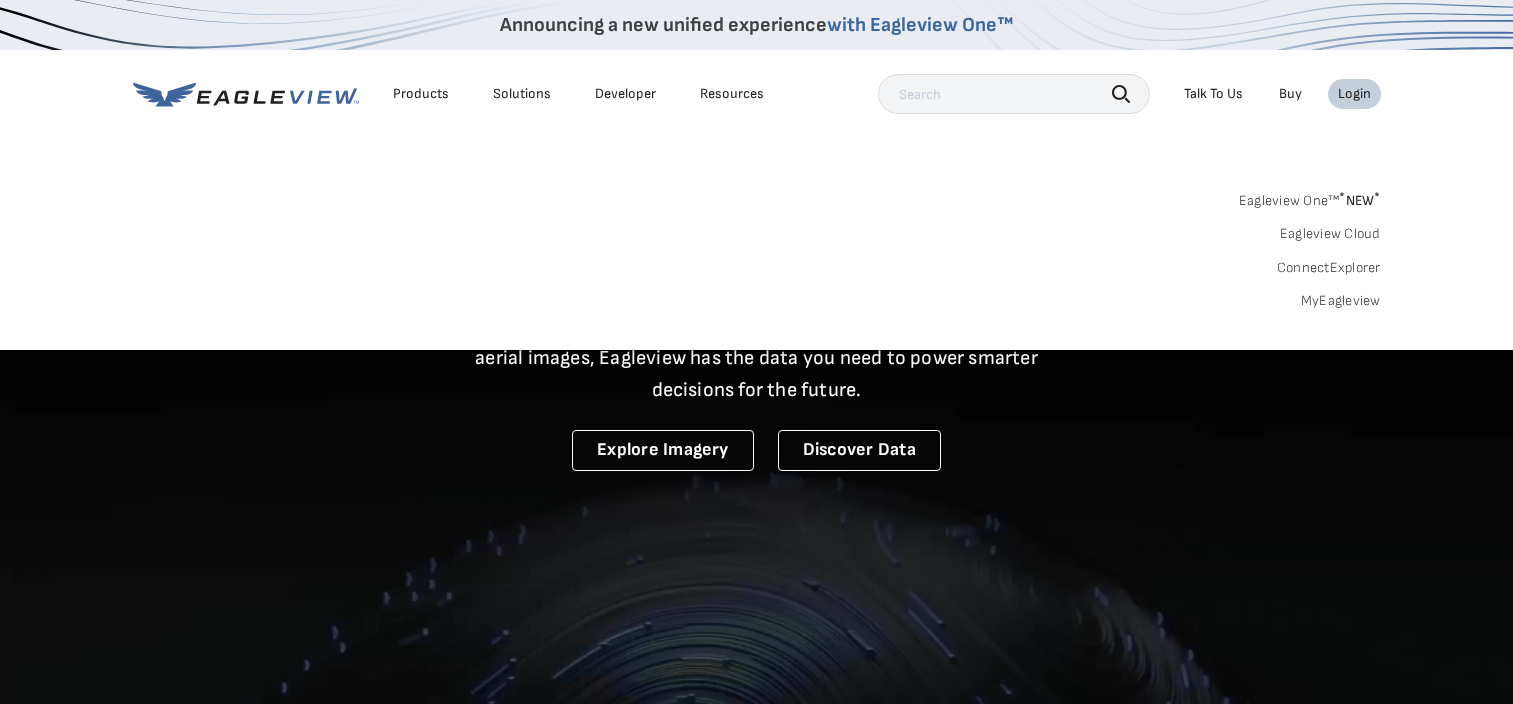 scroll, scrollTop: 0, scrollLeft: 0, axis: both 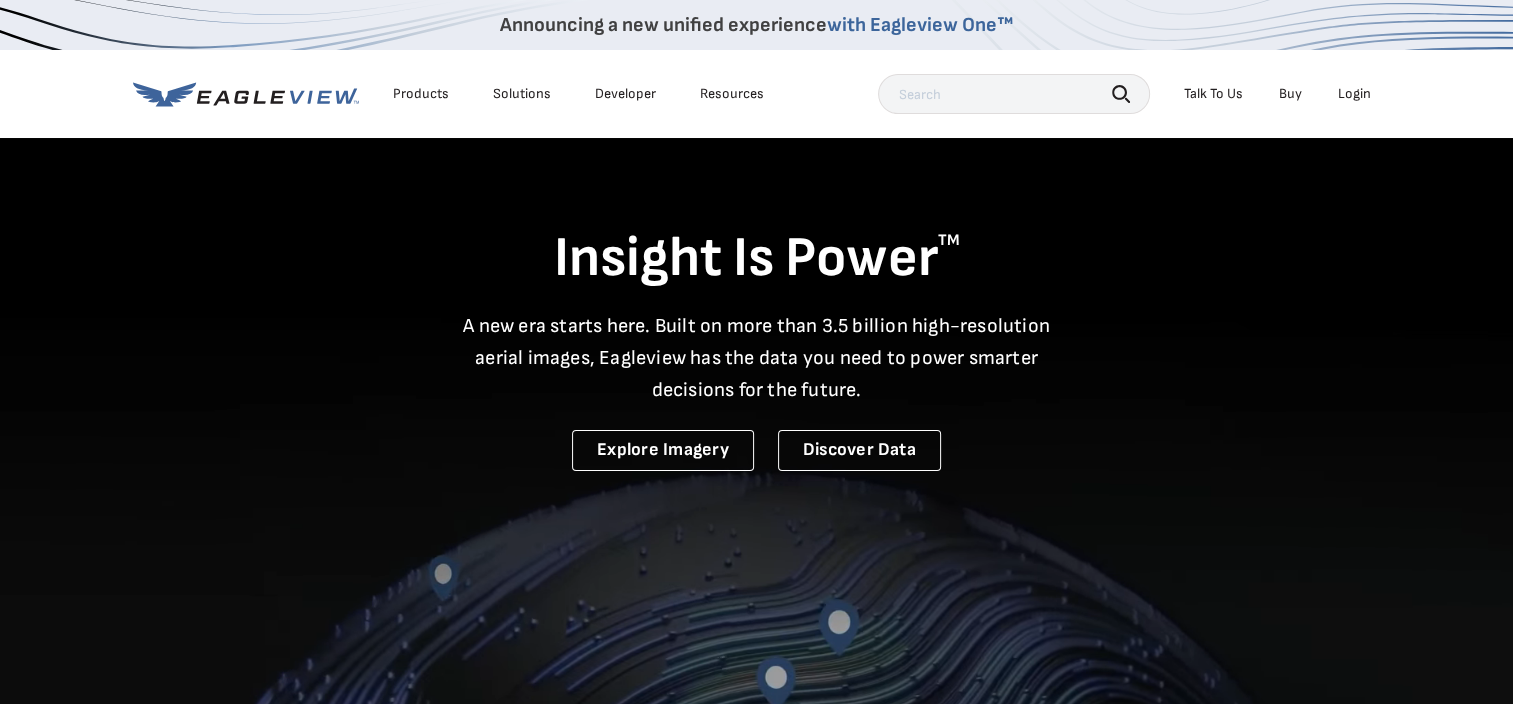 click on "Login" at bounding box center (1354, 94) 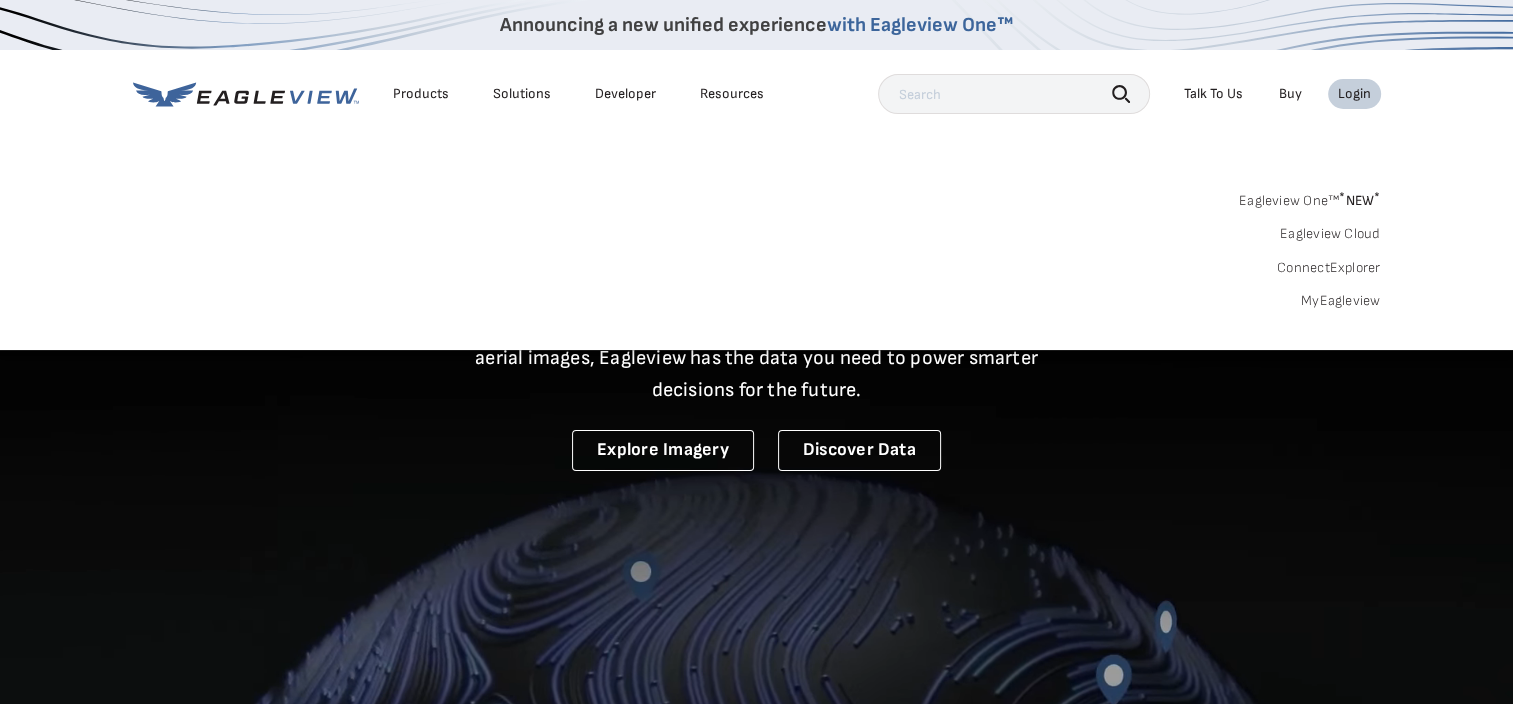 click on "MyEagleview" at bounding box center [1341, 301] 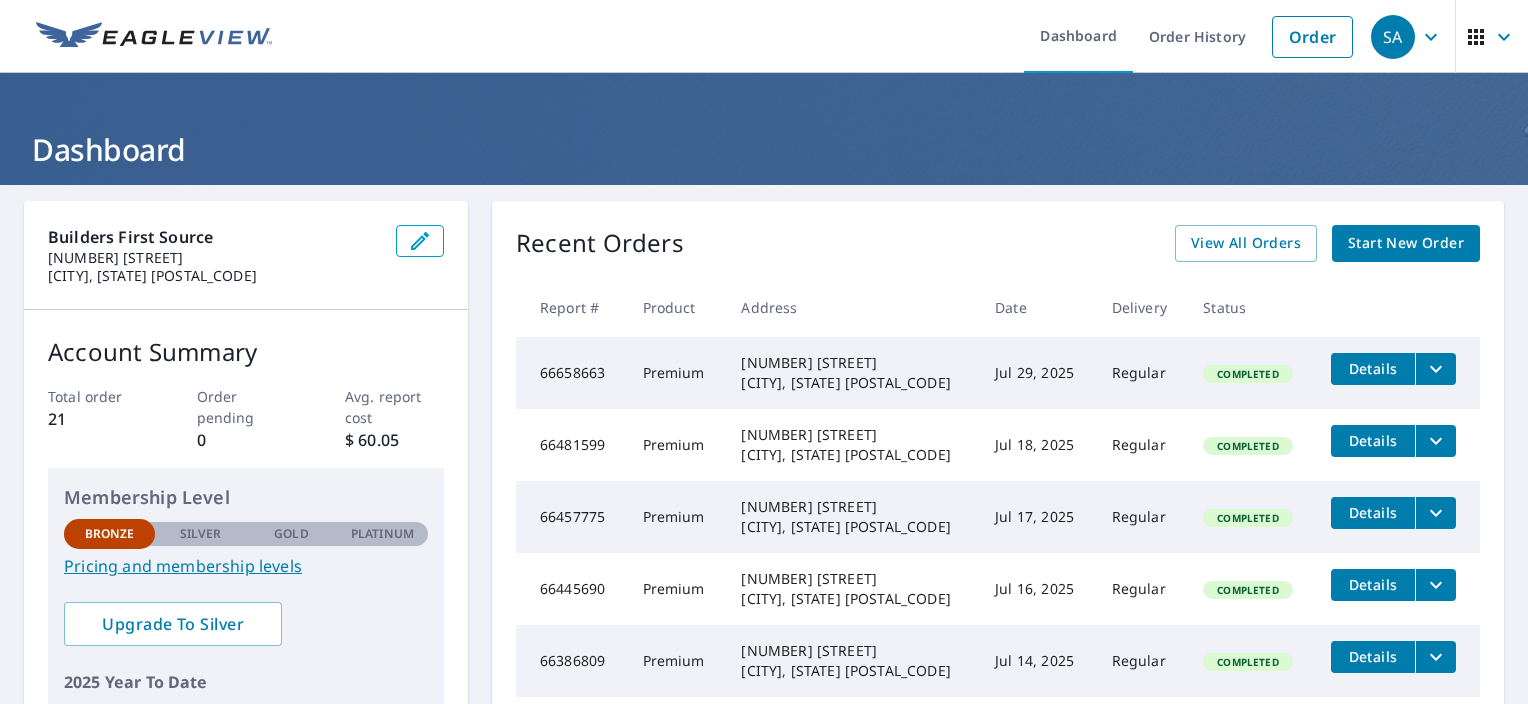 scroll, scrollTop: 0, scrollLeft: 0, axis: both 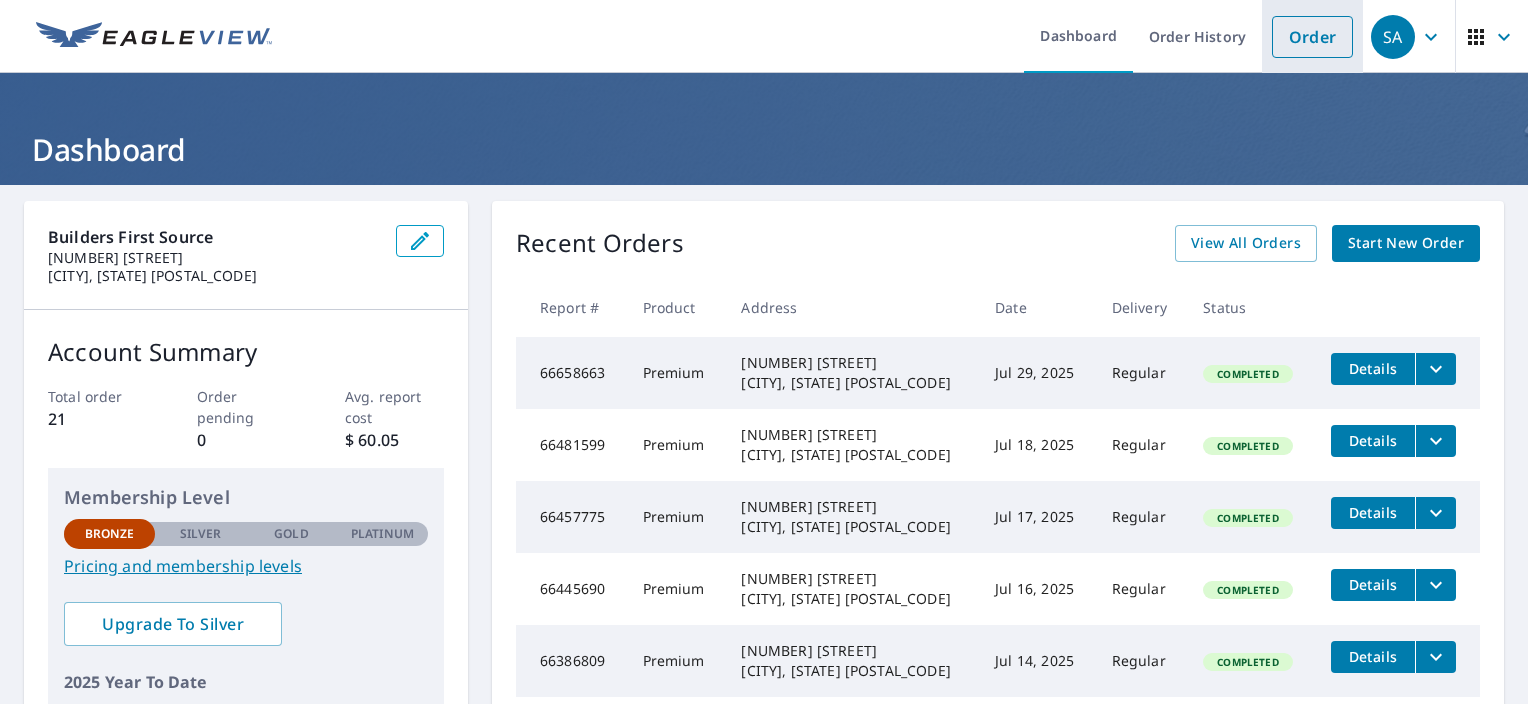 click on "Order" at bounding box center [1312, 37] 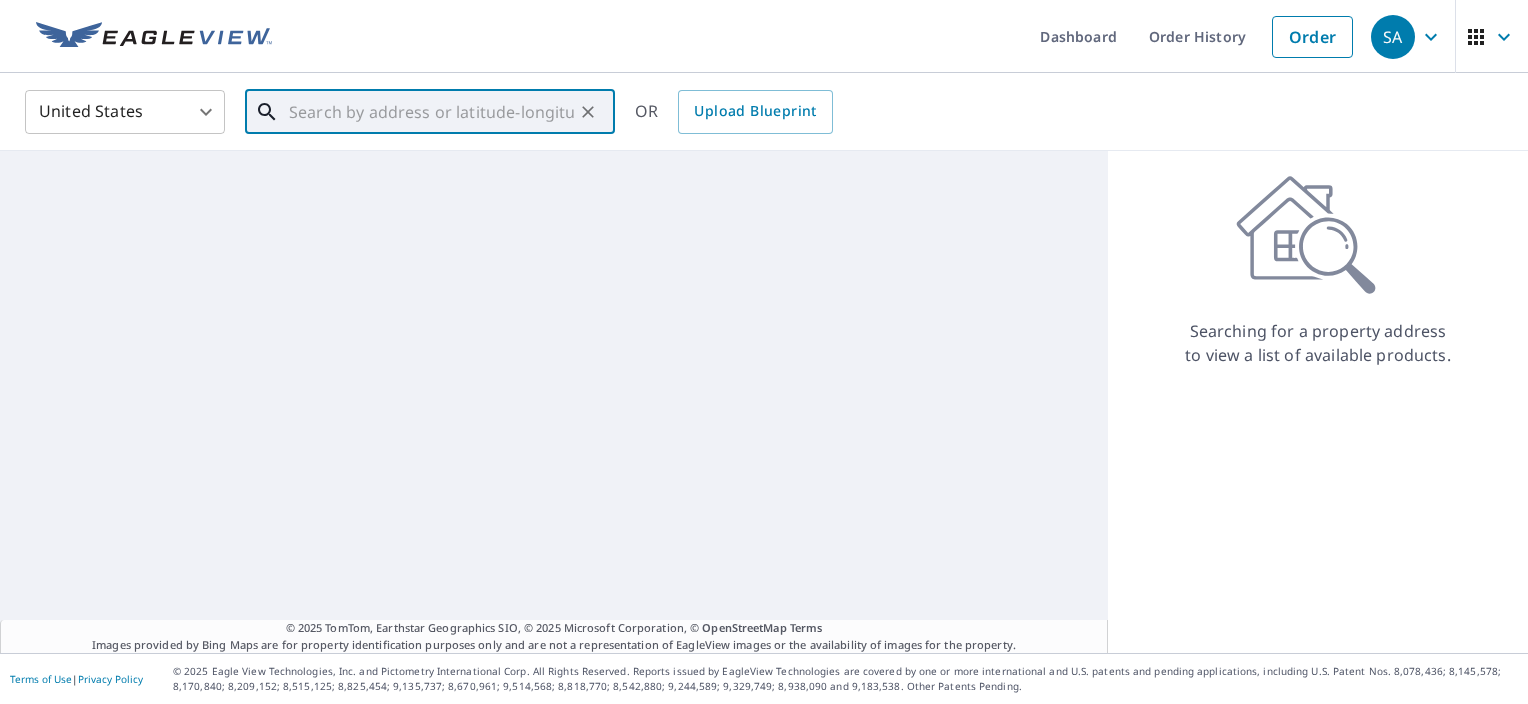 click at bounding box center [431, 112] 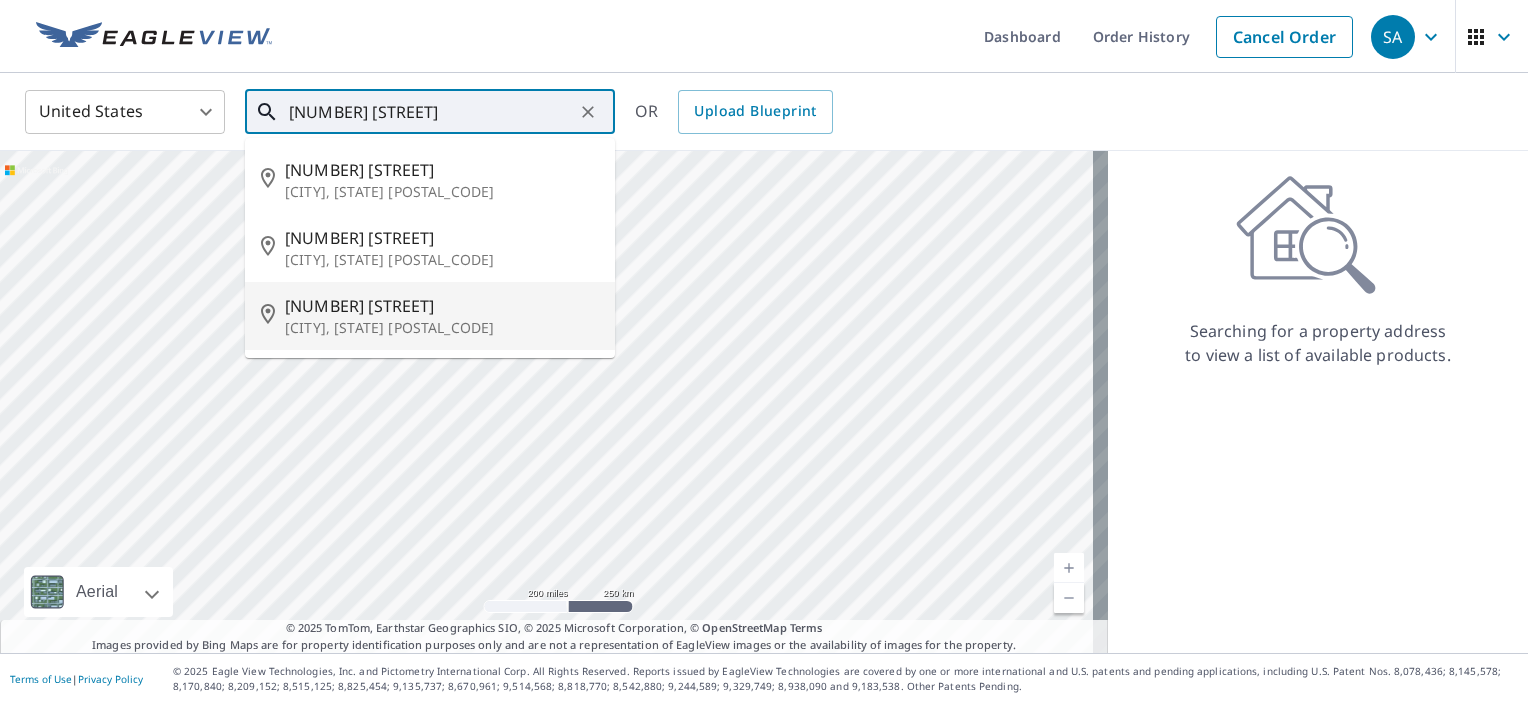 click on "[CITY], [STATE] [POSTAL_CODE]" at bounding box center [442, 328] 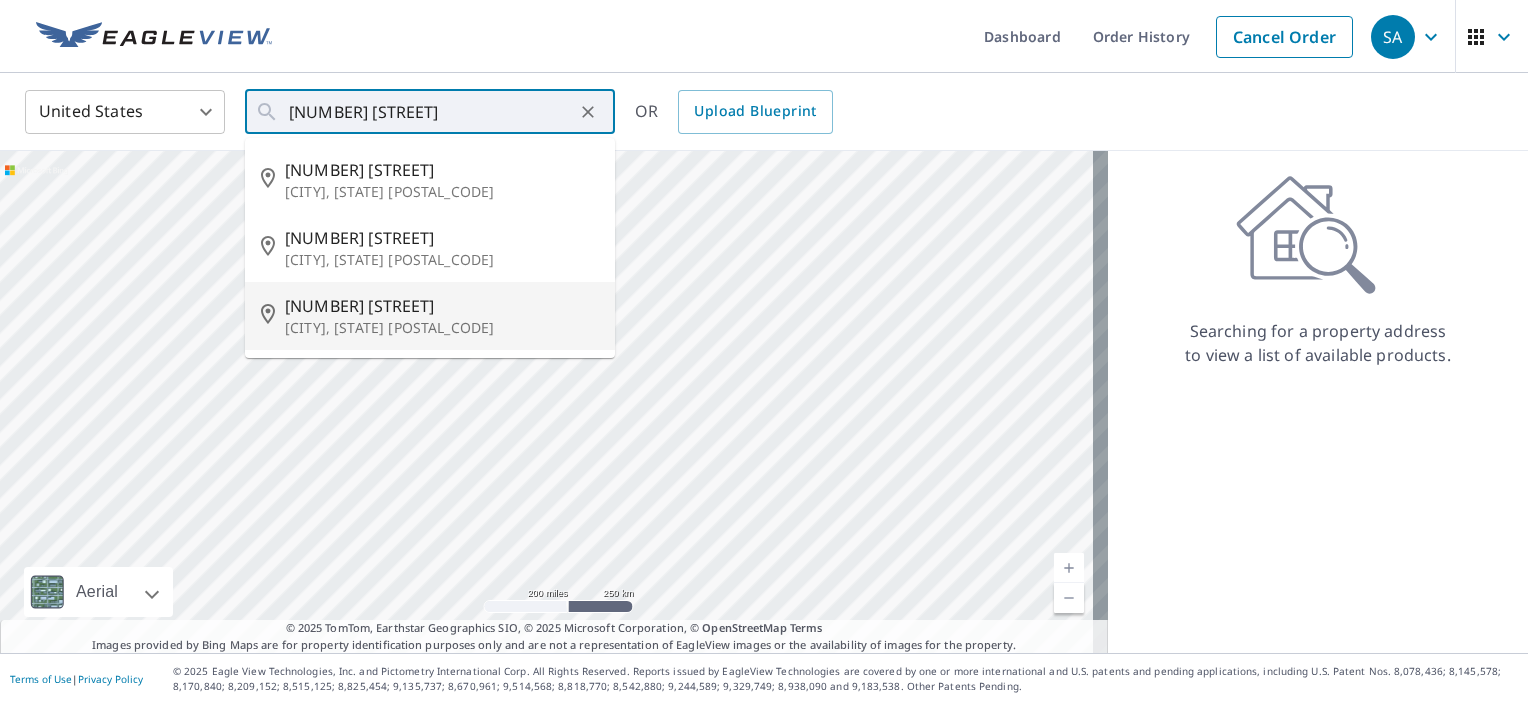 type on "442 [DIRECTION] [STREET_NAME] St [CITY], [STATE] [POSTAL_CODE]" 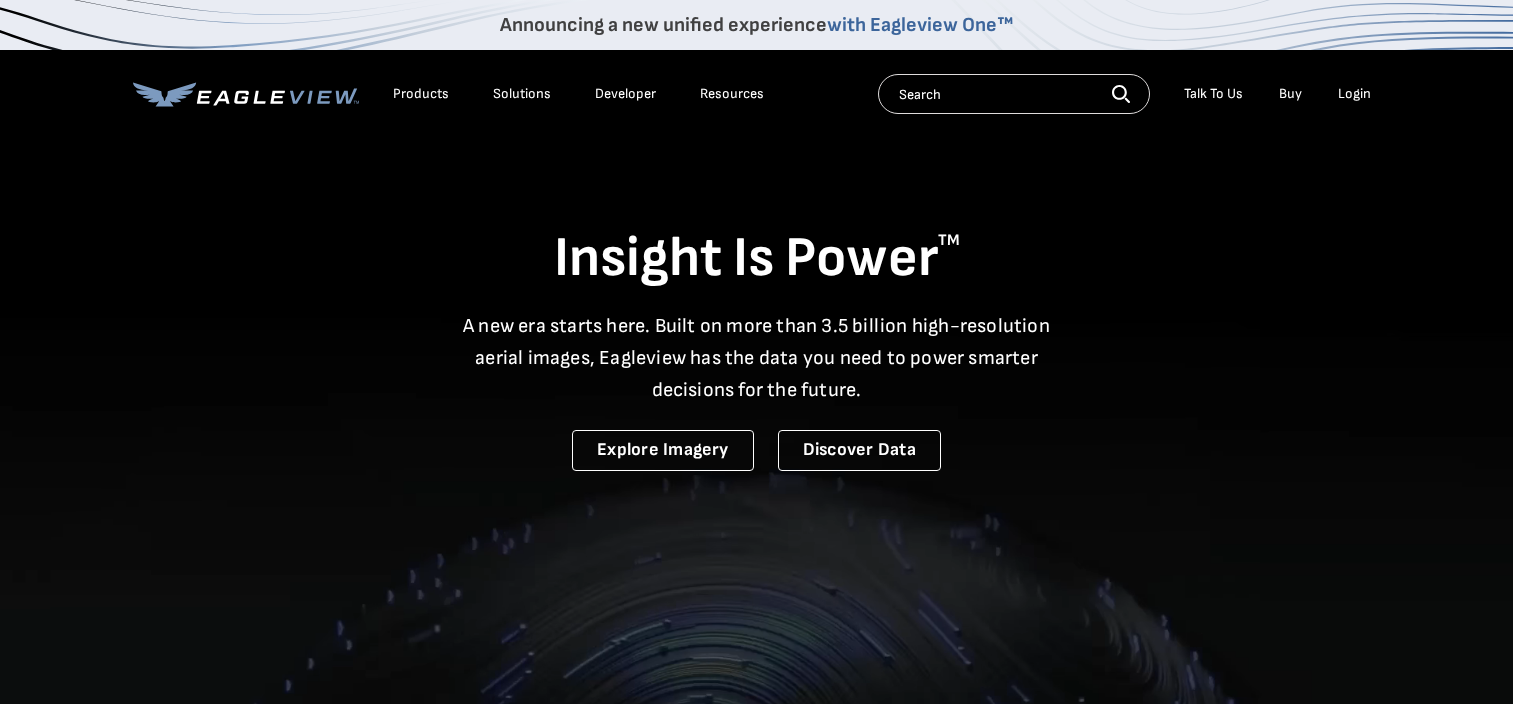 scroll, scrollTop: 0, scrollLeft: 0, axis: both 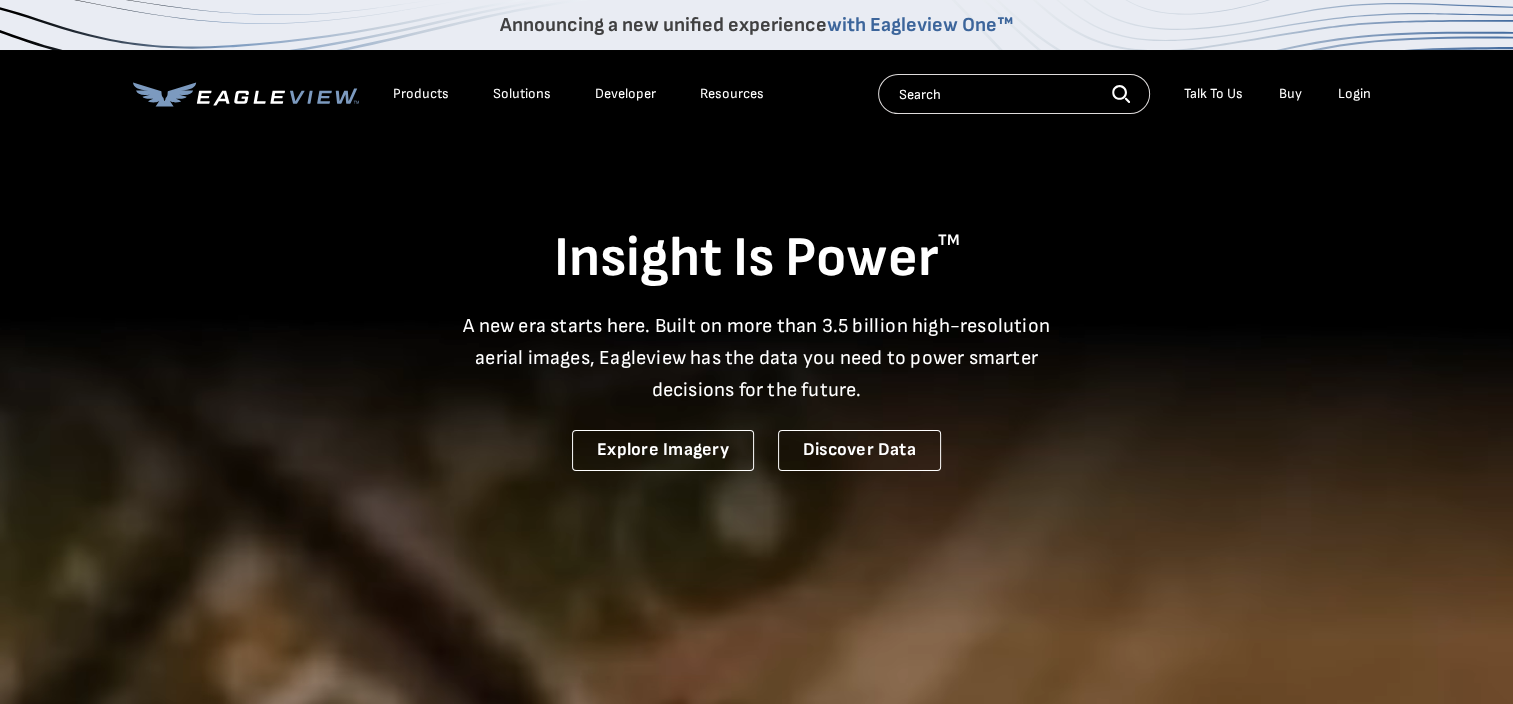 click on "Login" at bounding box center (1354, 94) 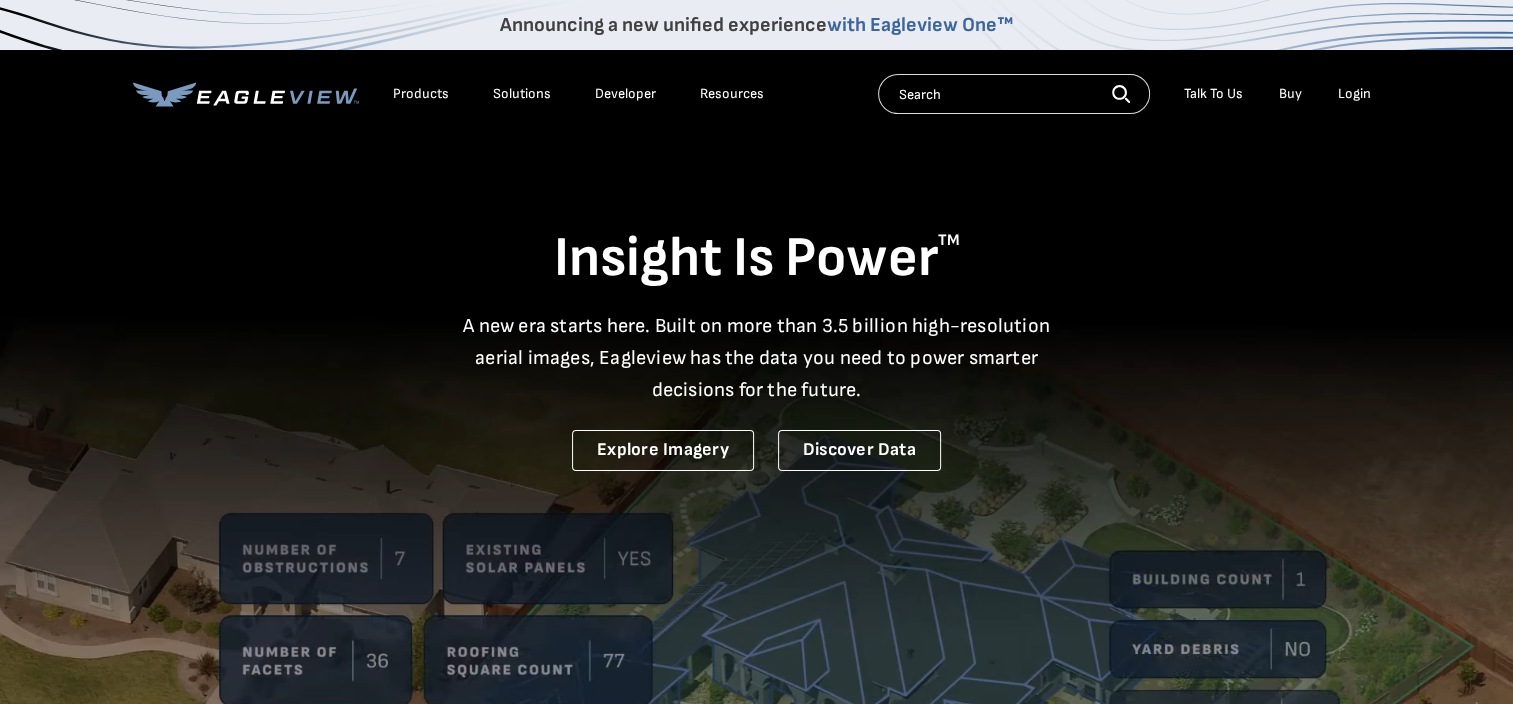 click on "Login" at bounding box center (1354, 94) 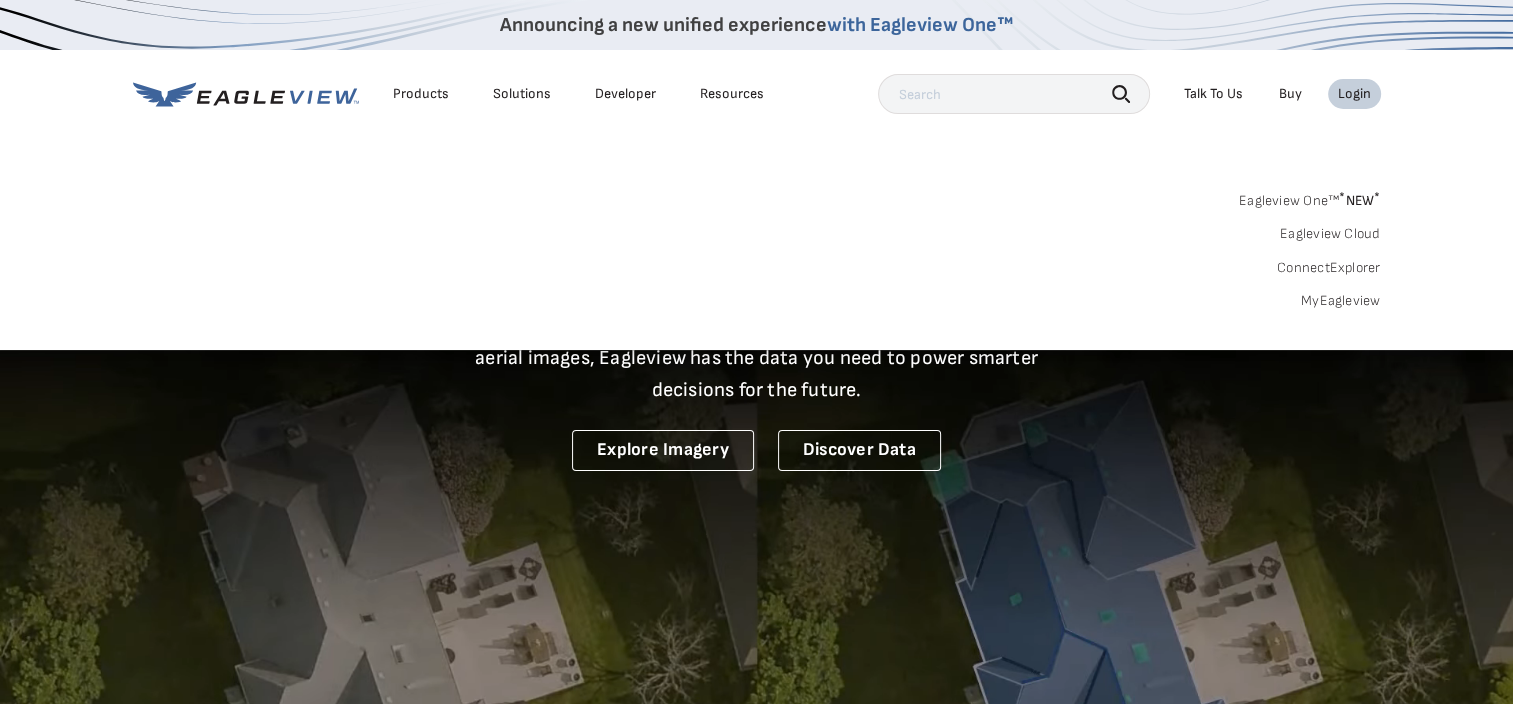 click on "MyEagleview" at bounding box center [1341, 301] 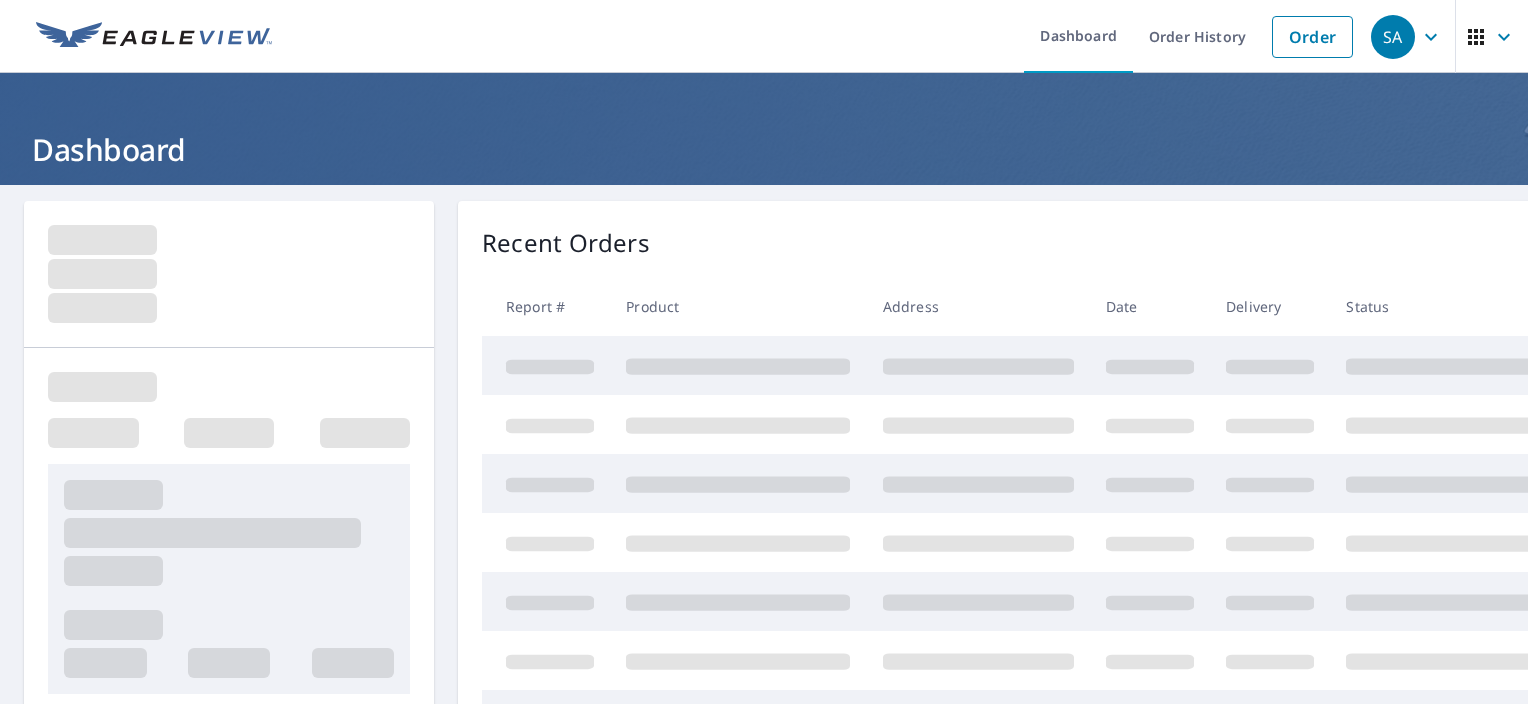 scroll, scrollTop: 0, scrollLeft: 0, axis: both 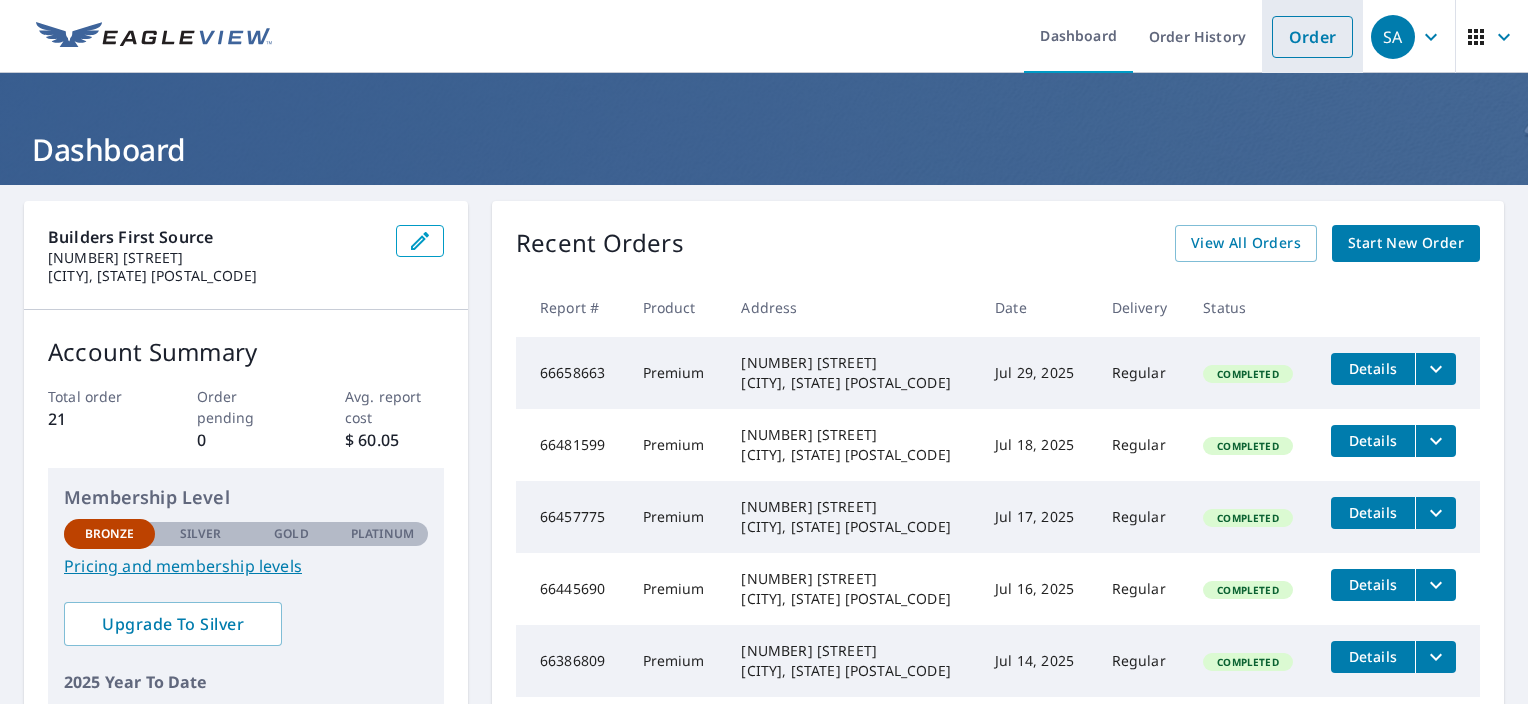 click on "Order" at bounding box center (1312, 37) 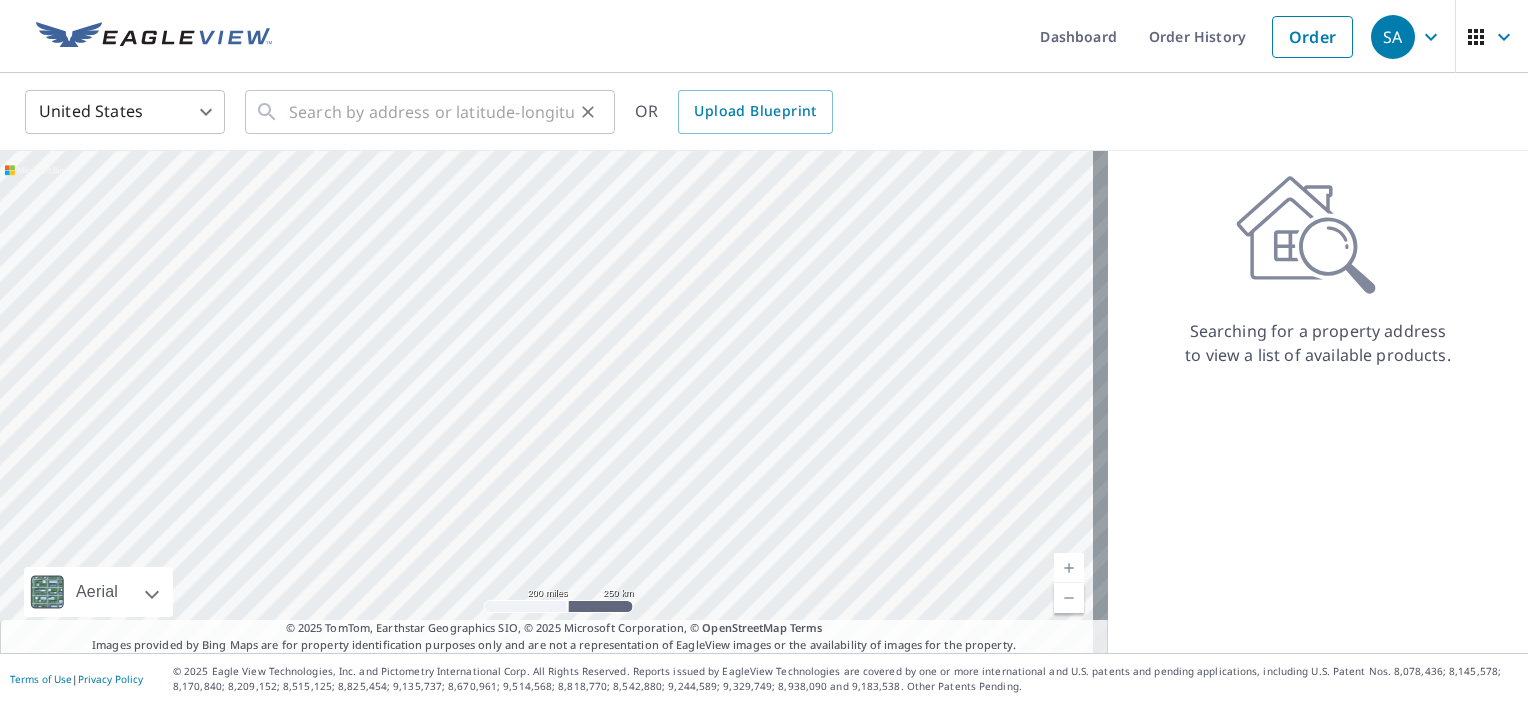 click 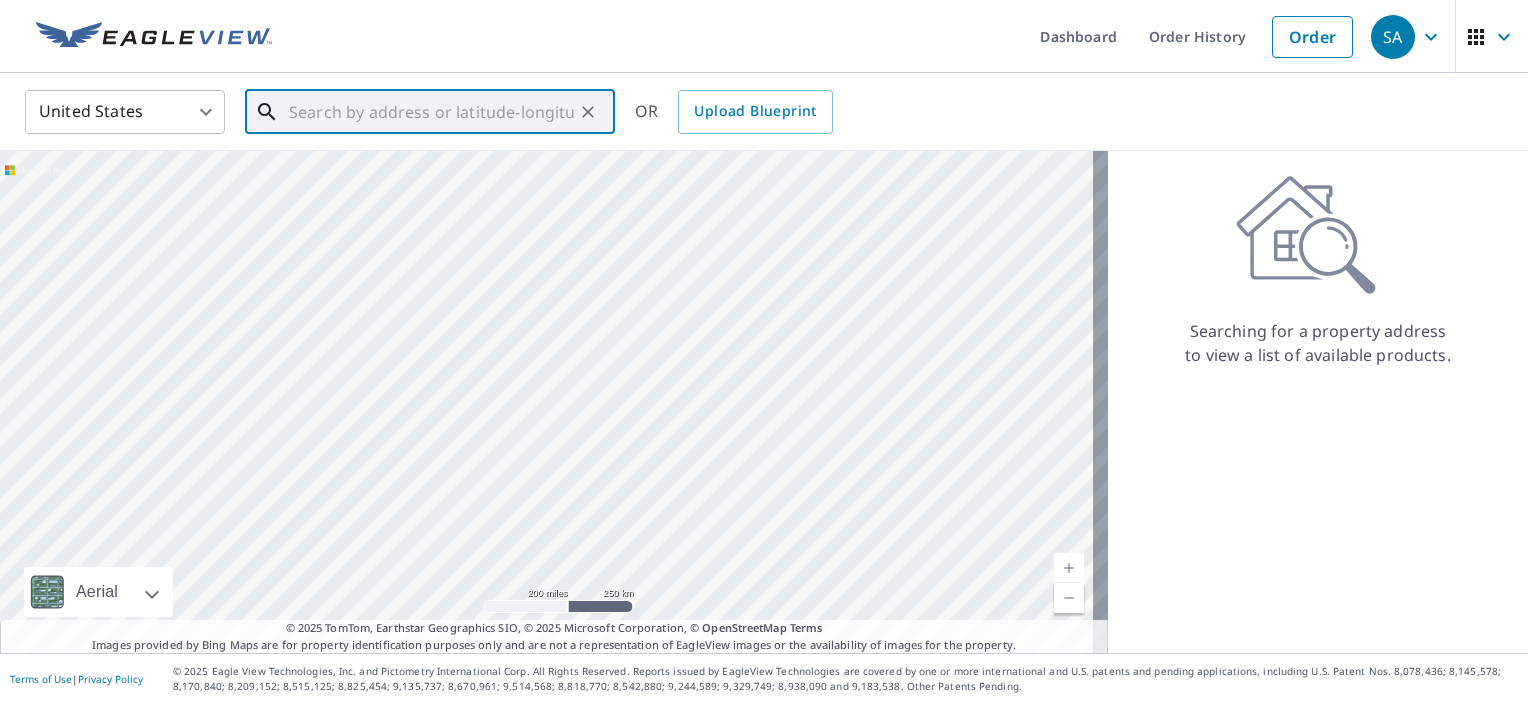 click at bounding box center [431, 112] 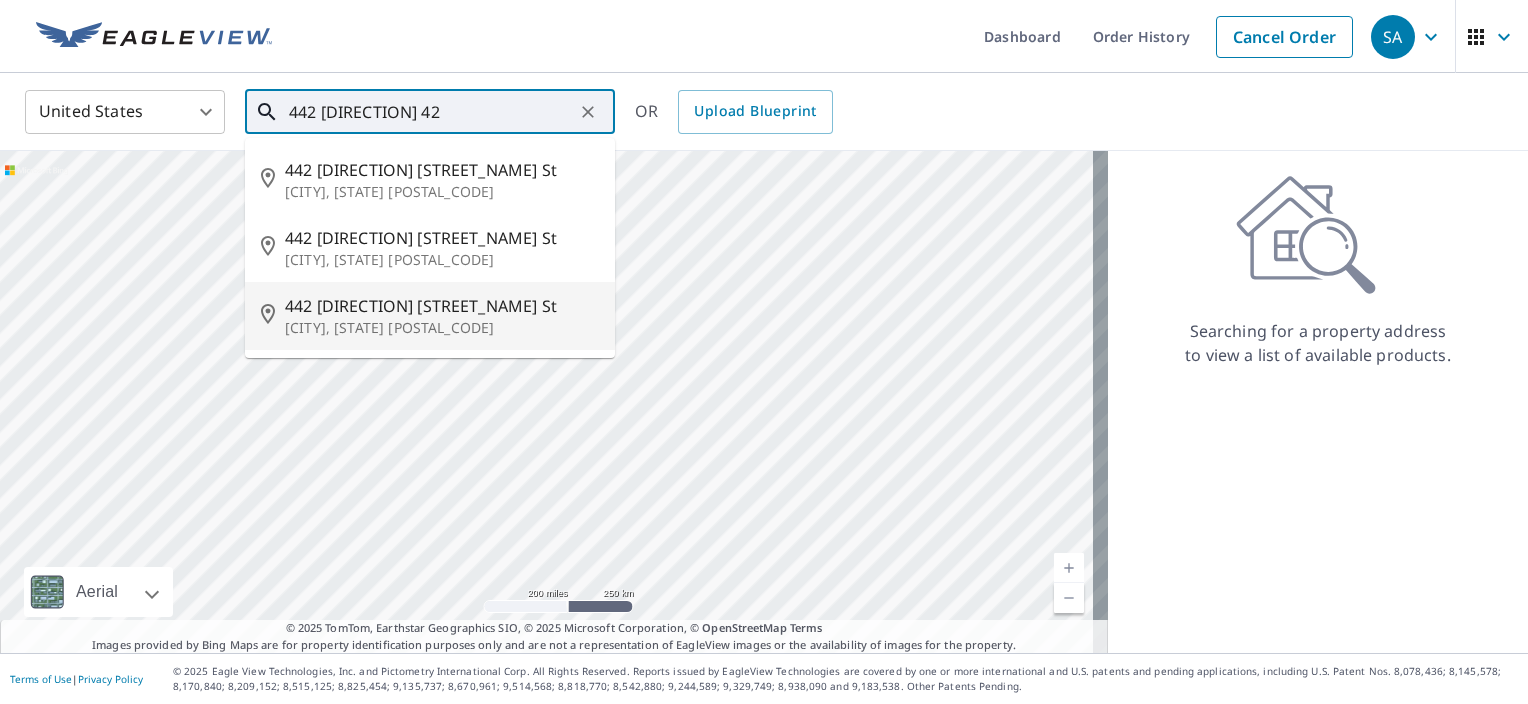 click on "442 W 42nd St" at bounding box center [442, 306] 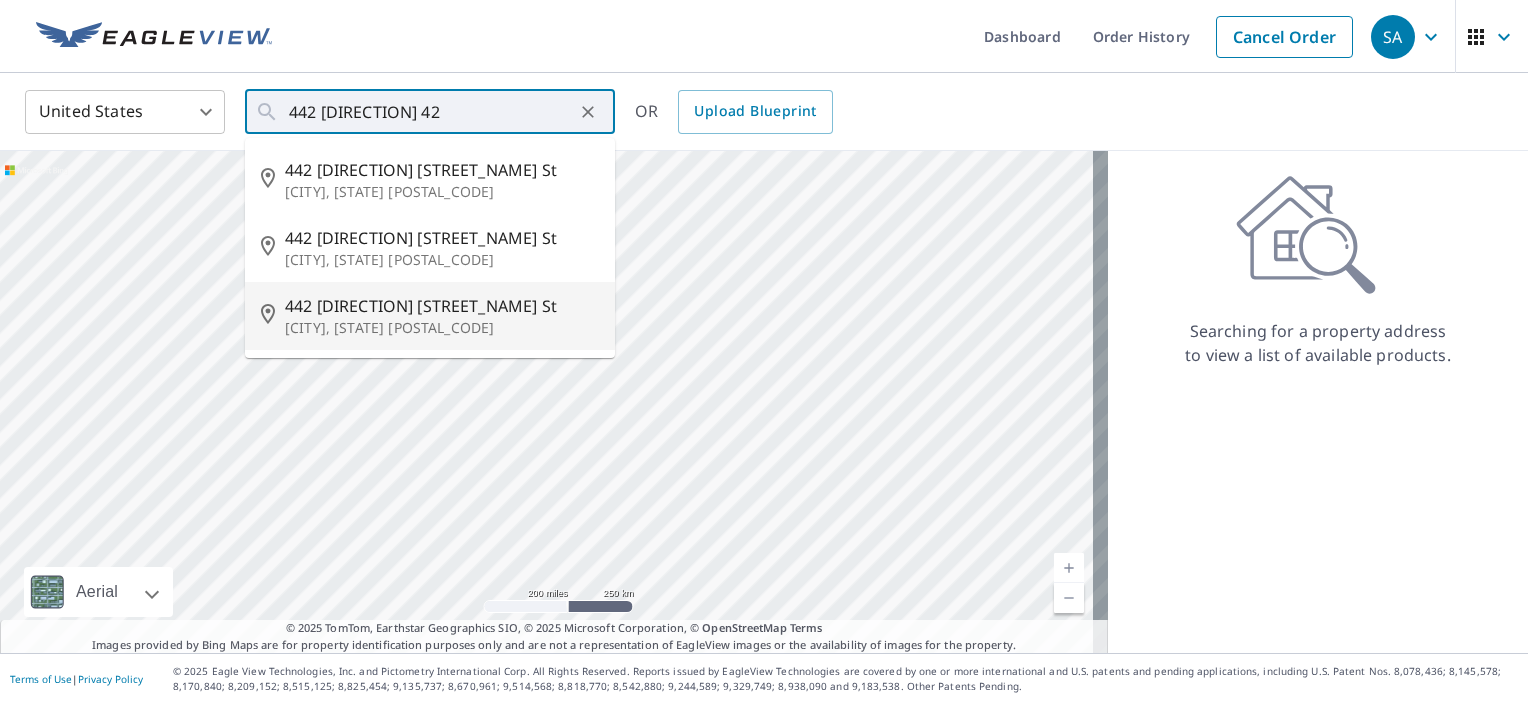 type on "442 W 42nd St Shadyside, OH 43947" 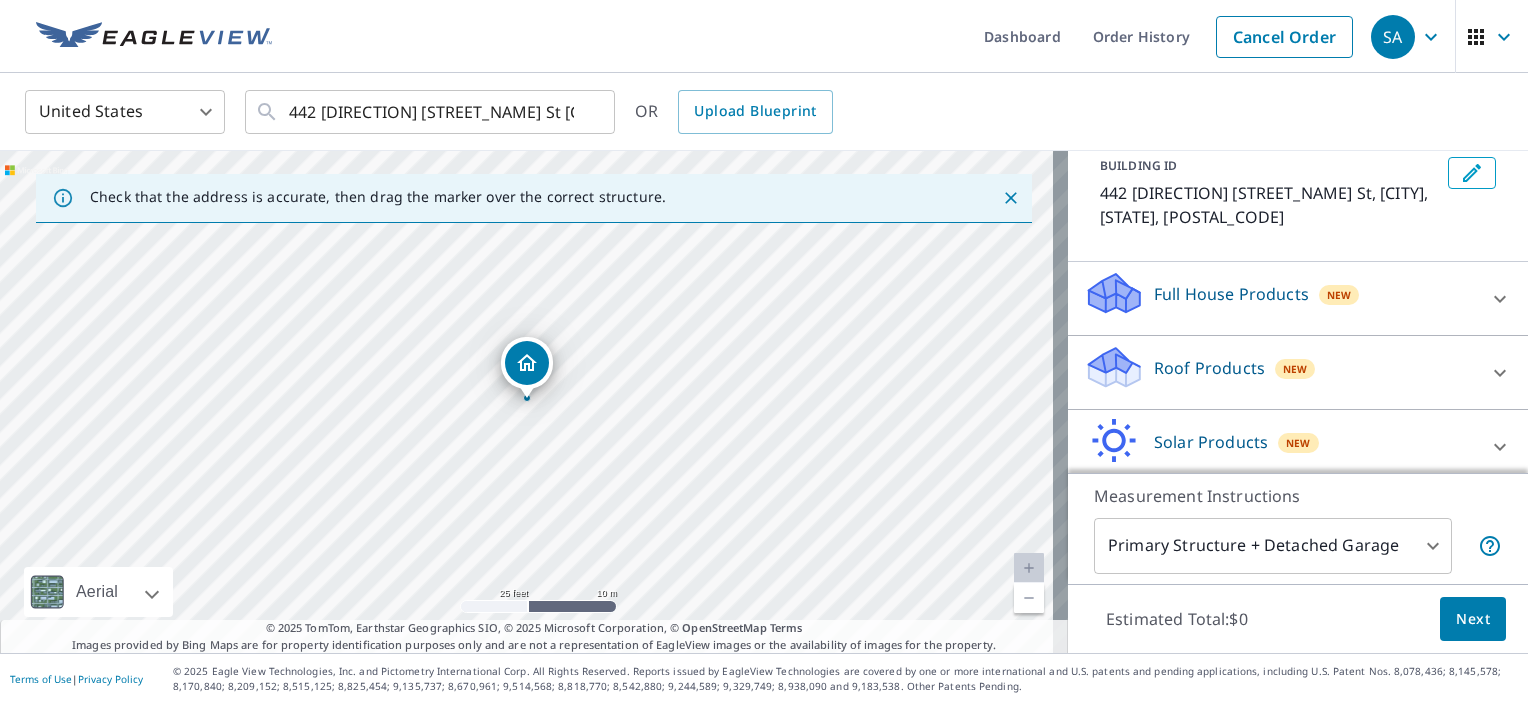 scroll, scrollTop: 180, scrollLeft: 0, axis: vertical 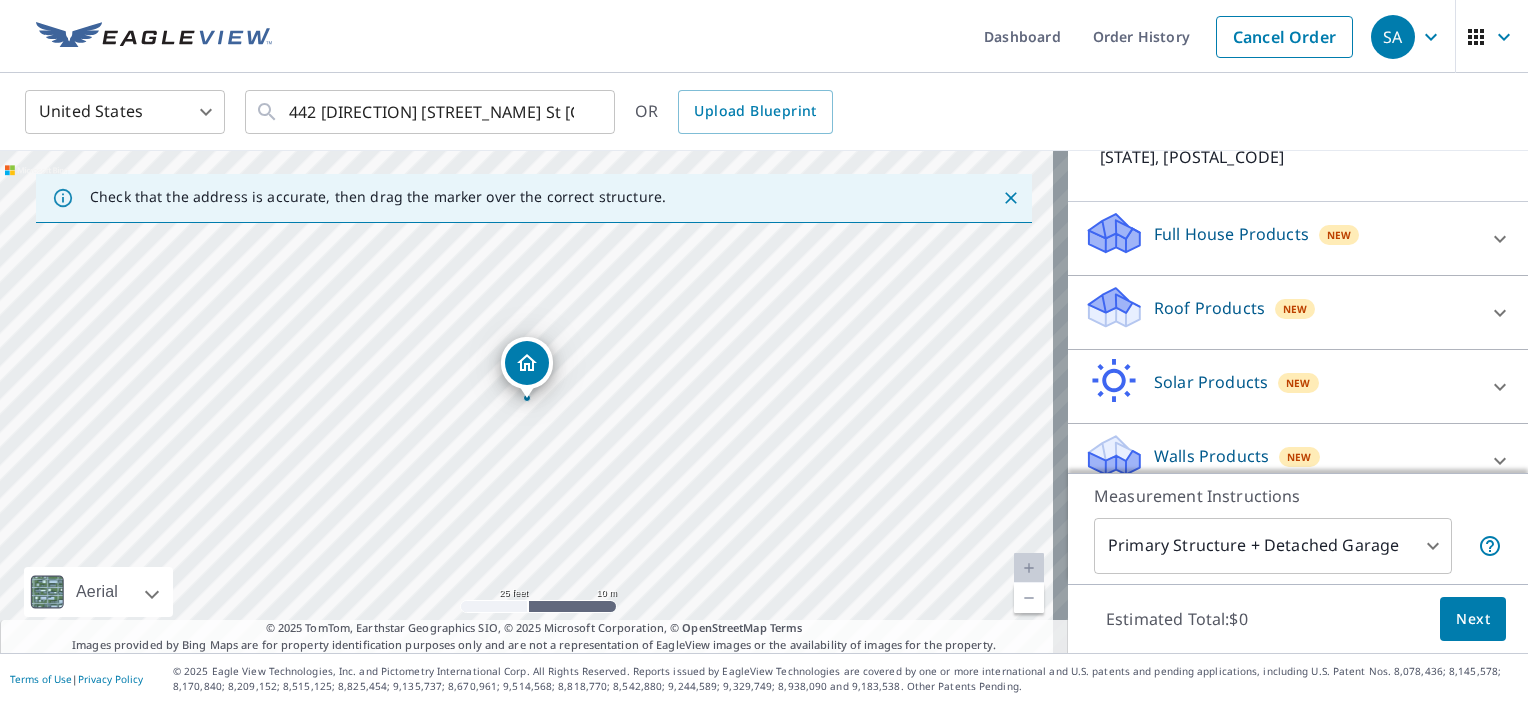 click on "Roof Products New" at bounding box center (1280, 312) 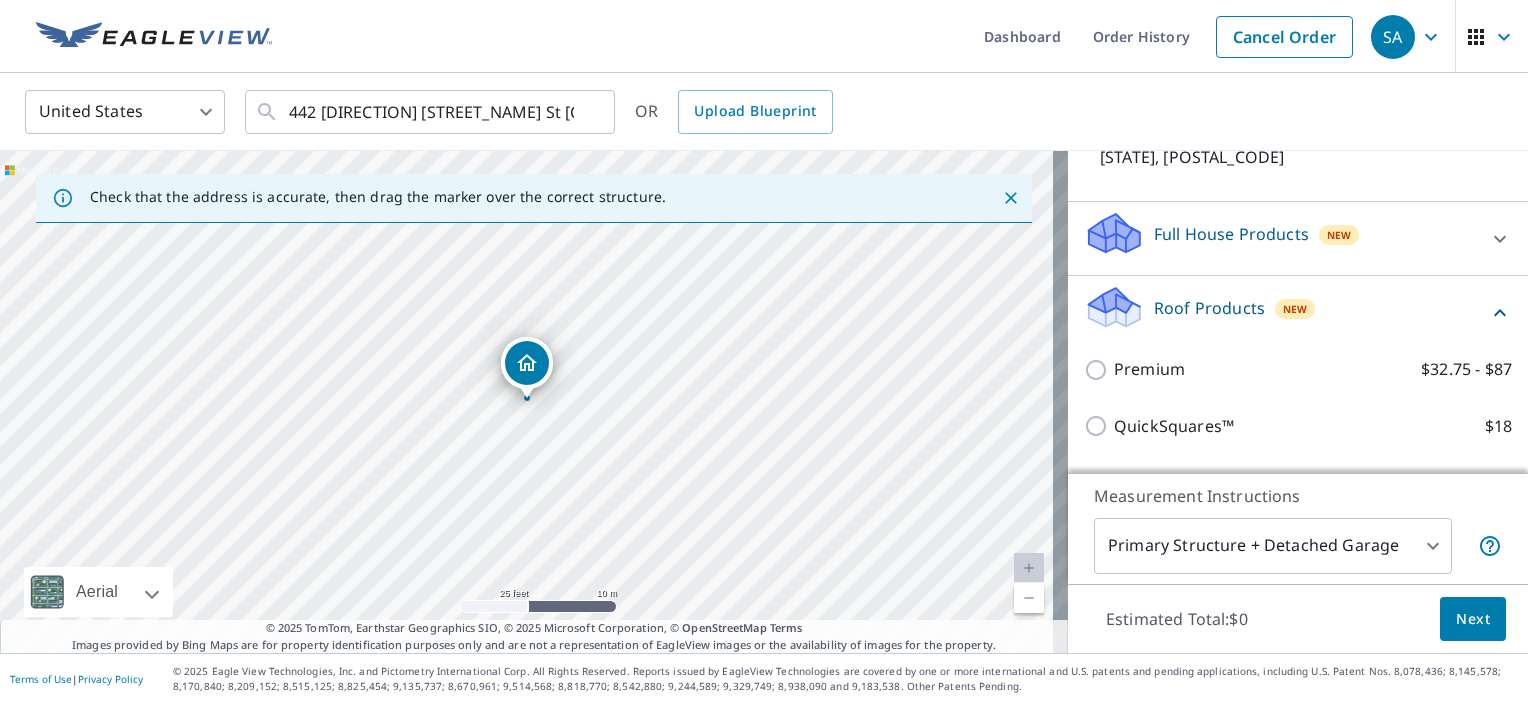 click on "Premium" at bounding box center [1149, 369] 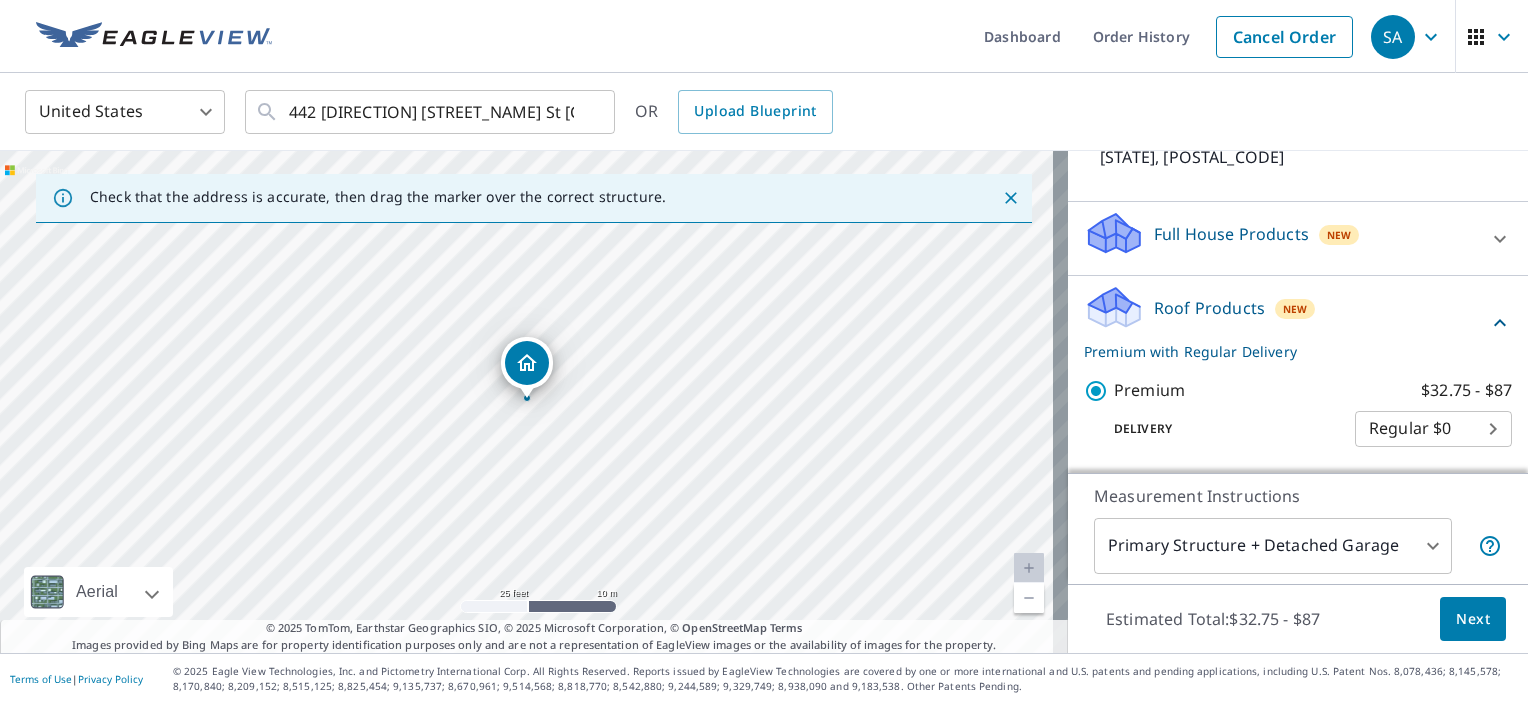 click on "Next" at bounding box center [1473, 619] 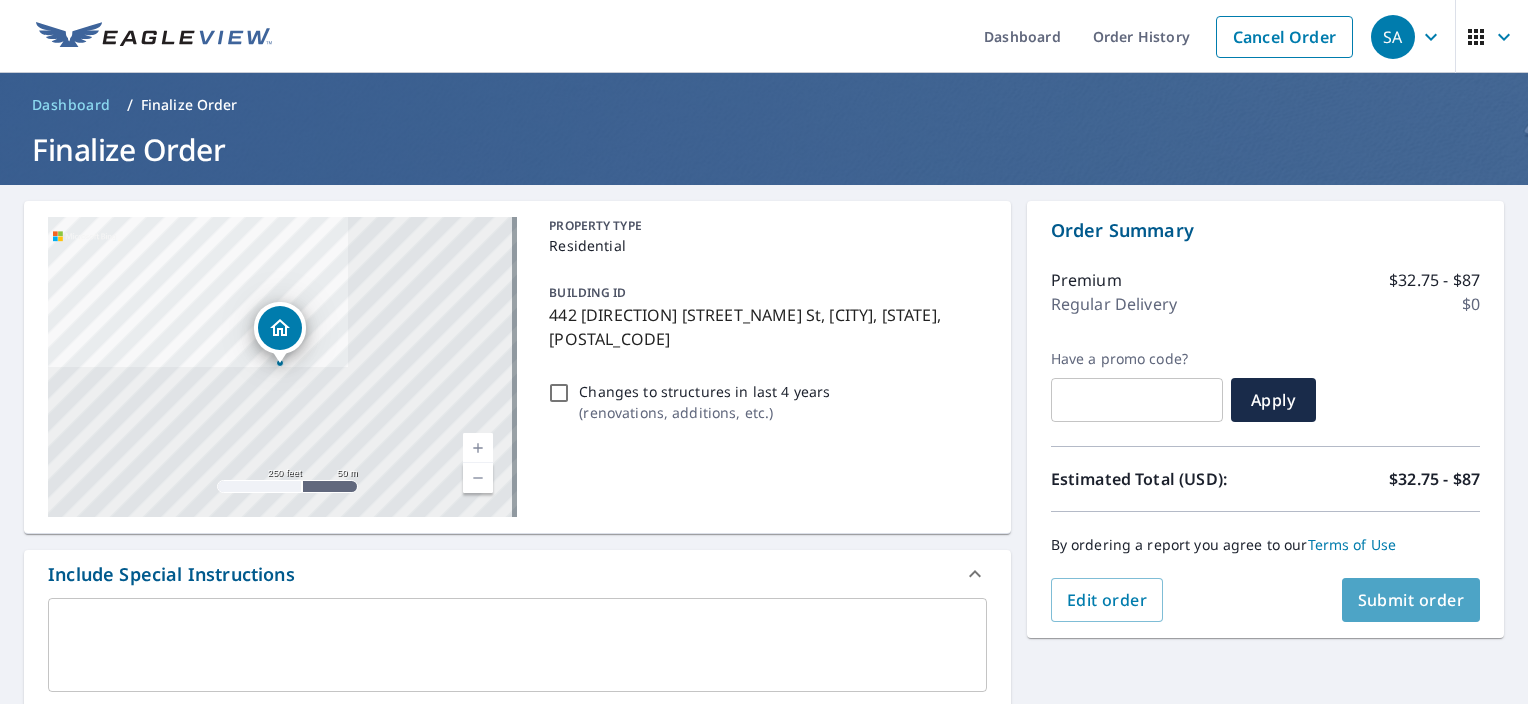 click on "Submit order" at bounding box center [1411, 600] 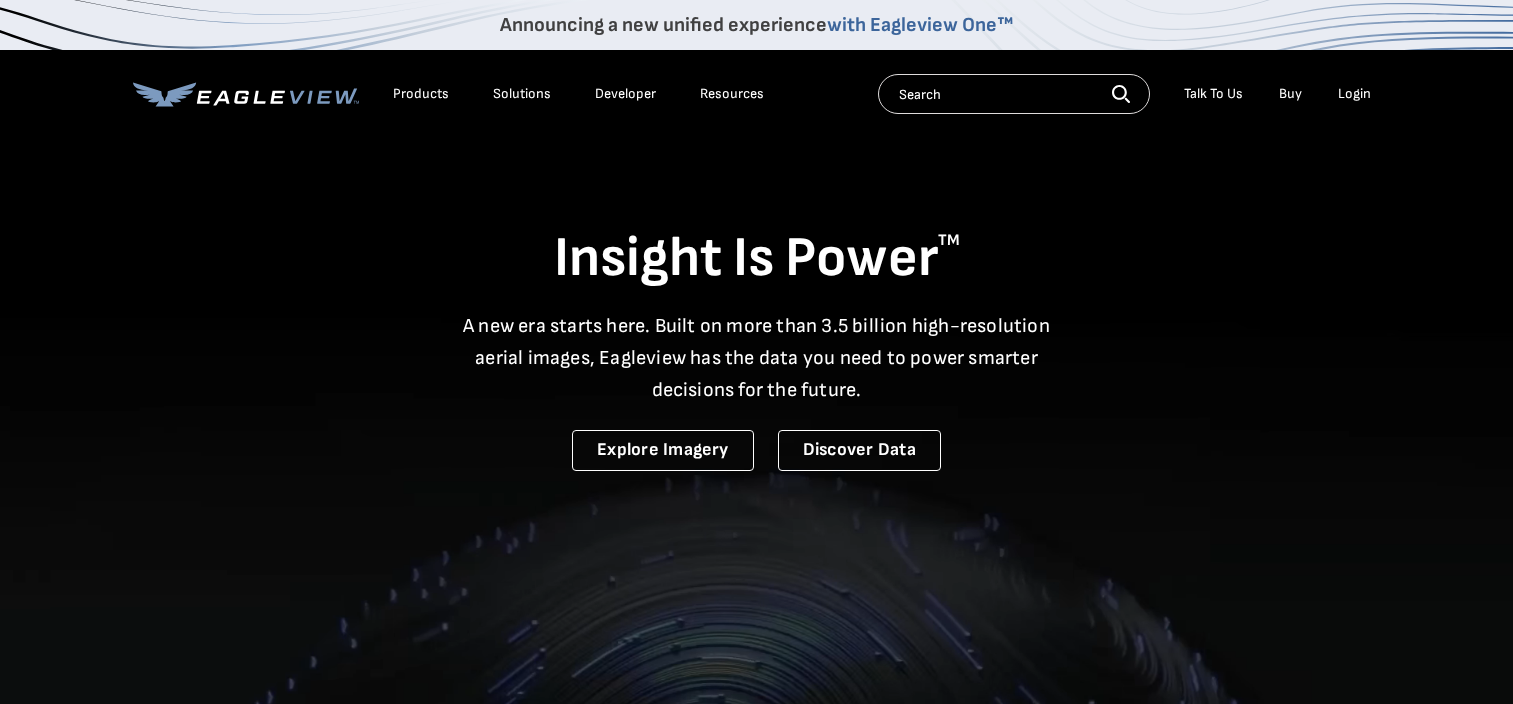 scroll, scrollTop: 0, scrollLeft: 0, axis: both 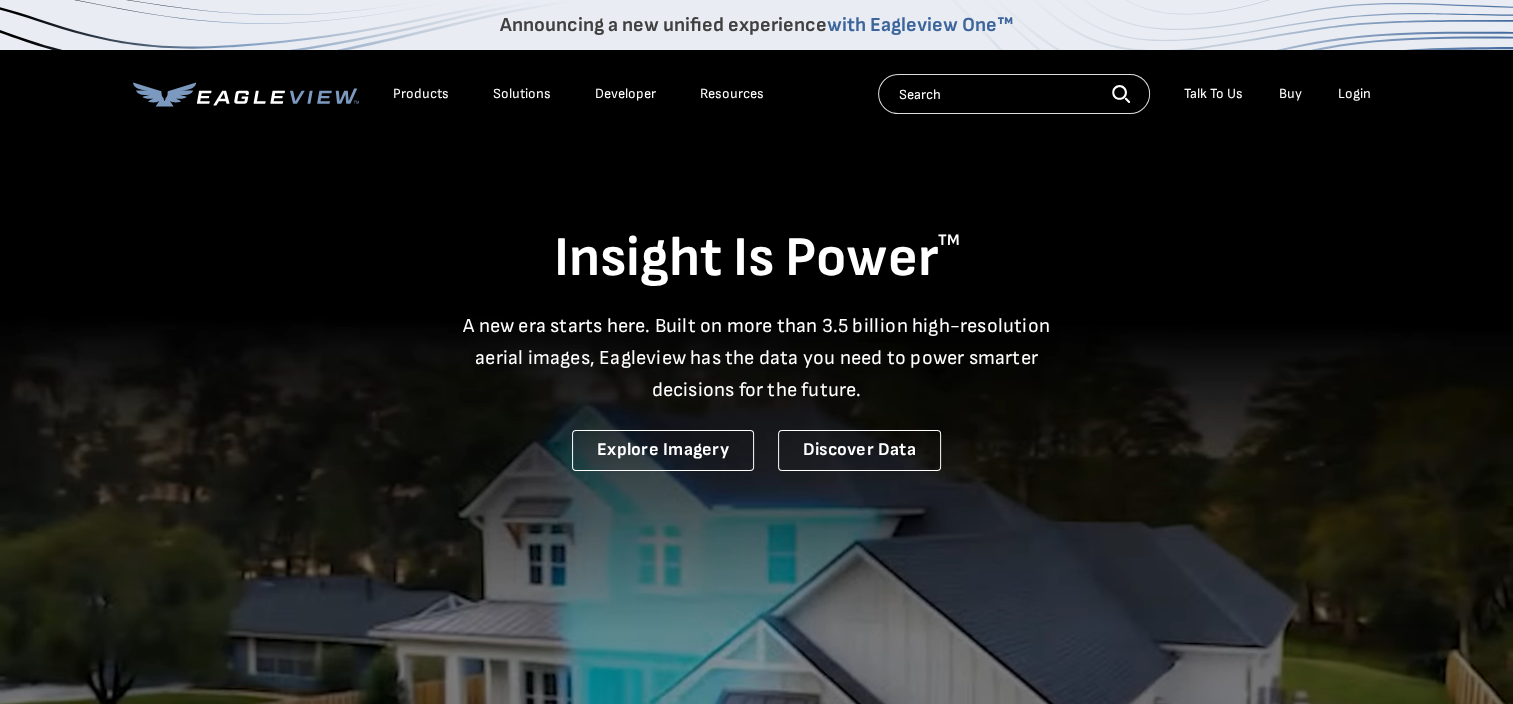 click on "Announcing a new unified experience  with Eagleview One™
Products
Solutions
Developer
Resources
Search
Talk To Us" at bounding box center [756, 69] 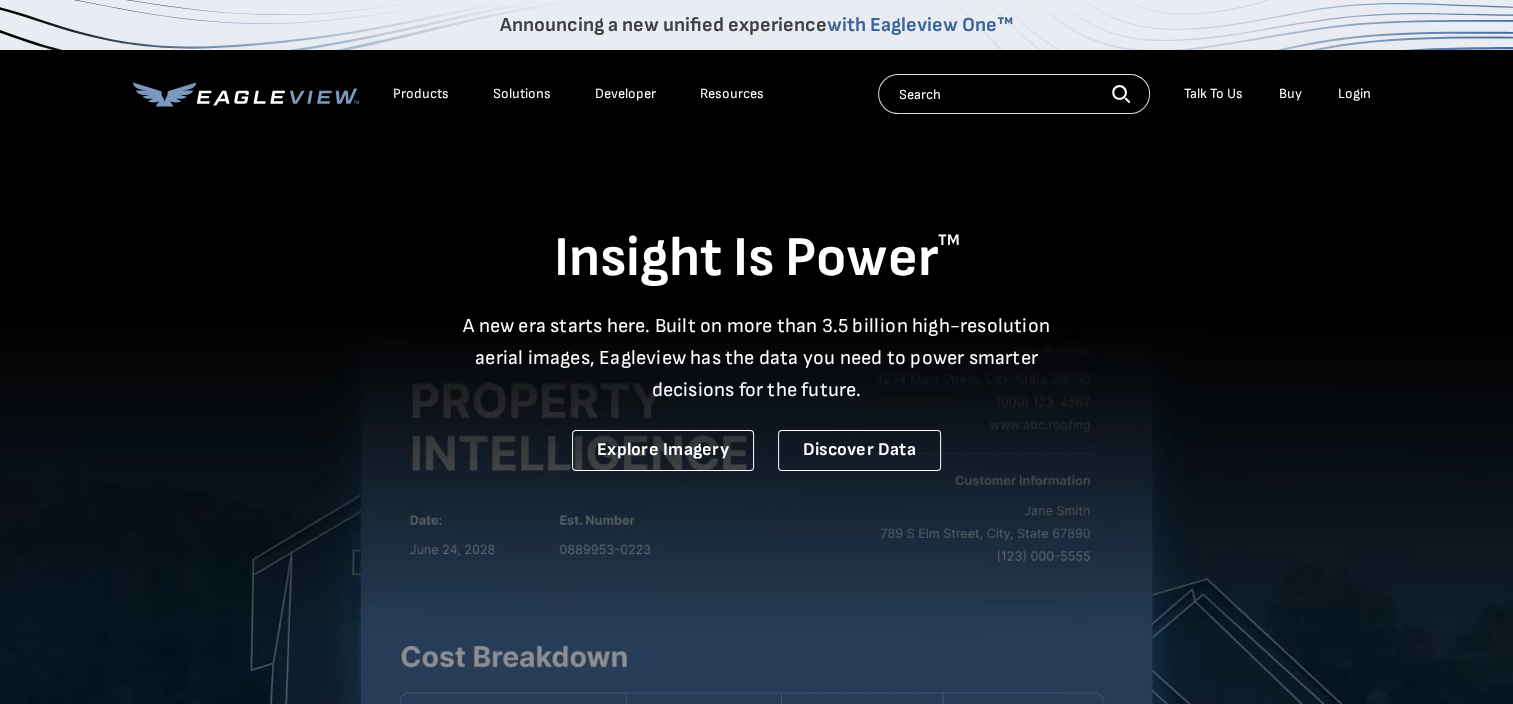 click on "Login" at bounding box center [1354, 94] 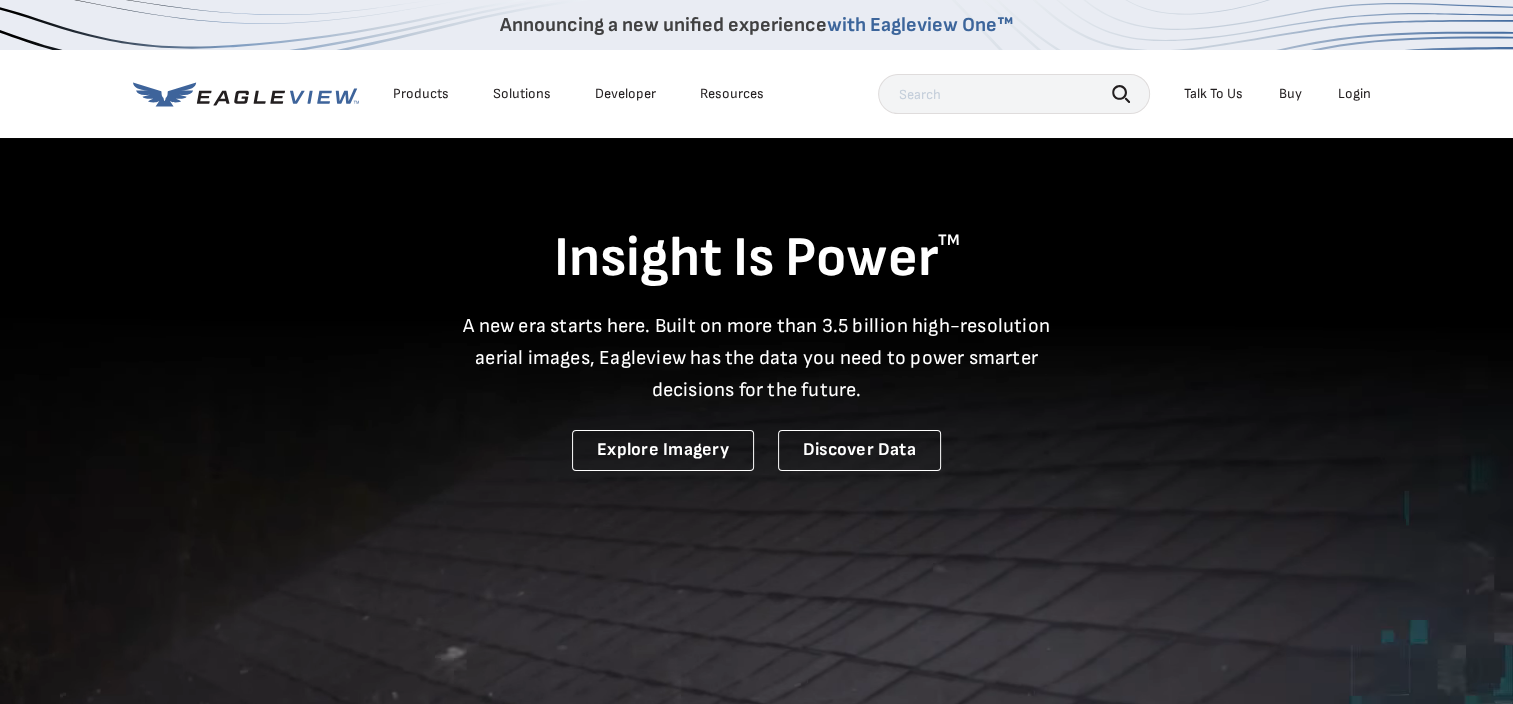 click on "Login" at bounding box center [1354, 94] 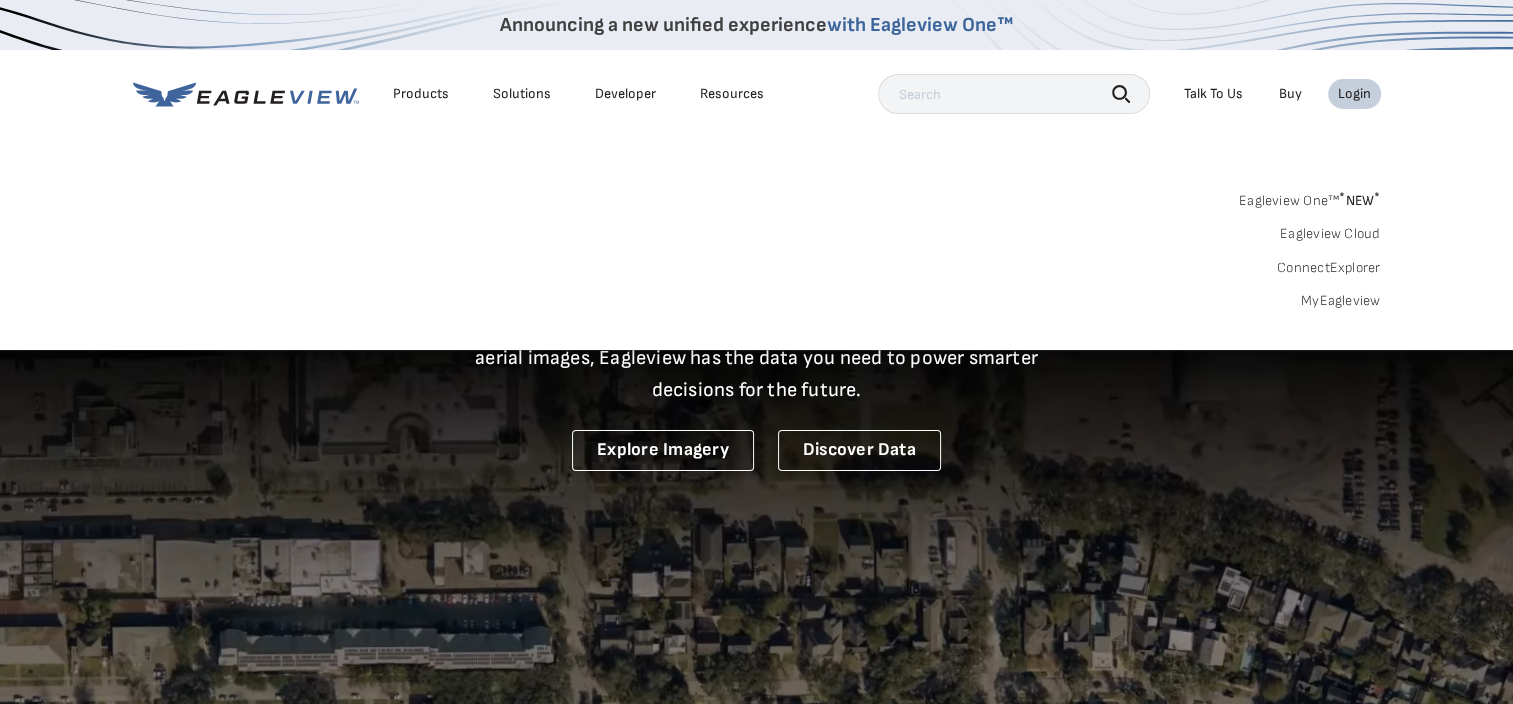 click on "MyEagleview" at bounding box center (1341, 301) 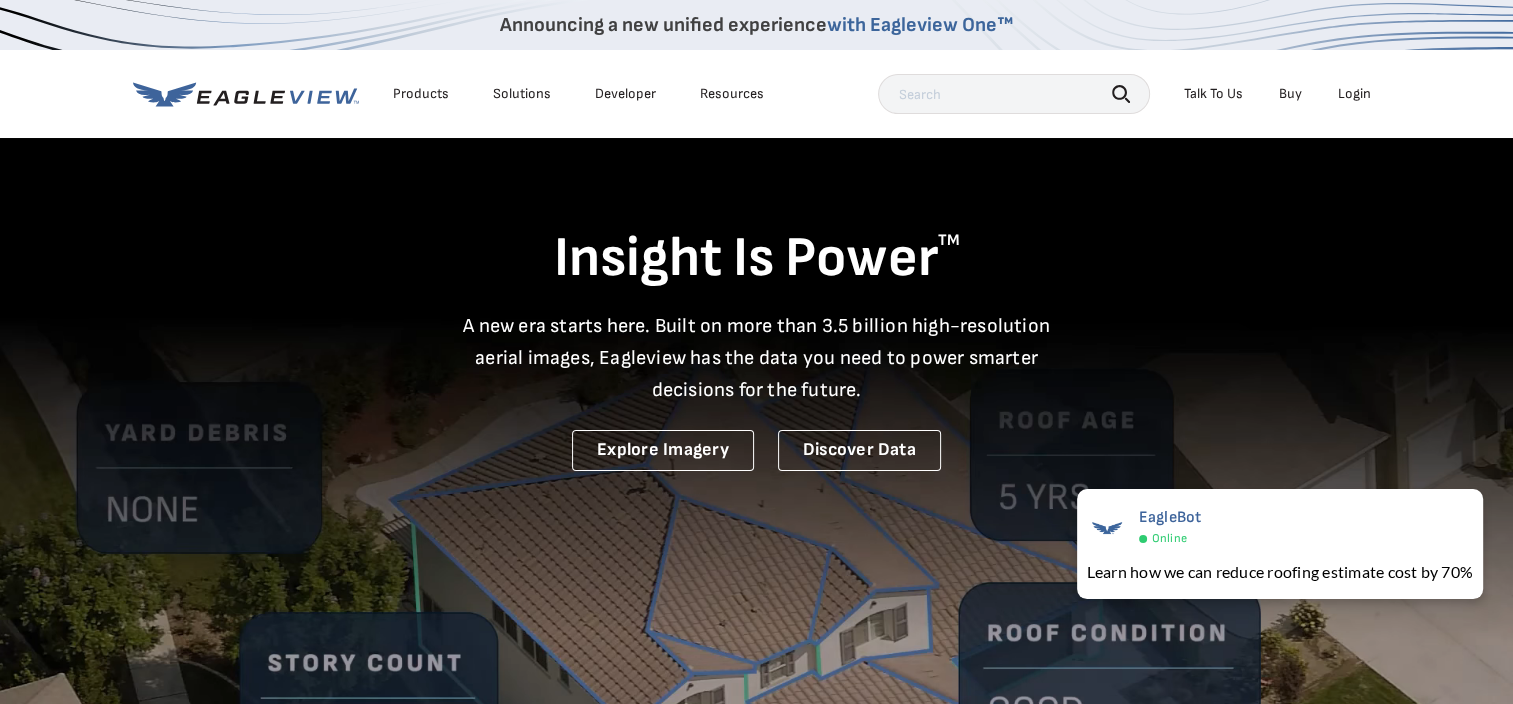 click on "Announcing a new unified experience  with Eagleview One™" at bounding box center [756, 25] 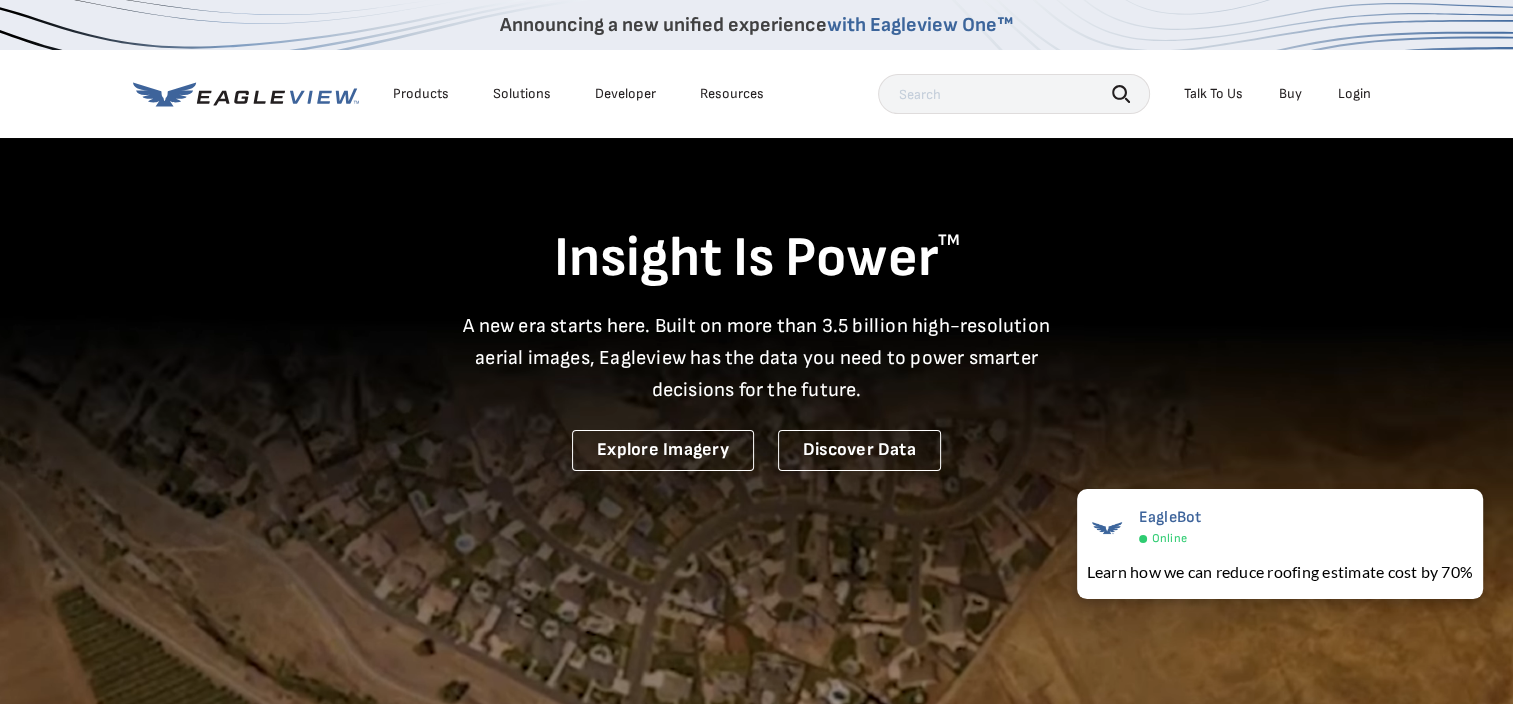 click on "Login" at bounding box center [1354, 94] 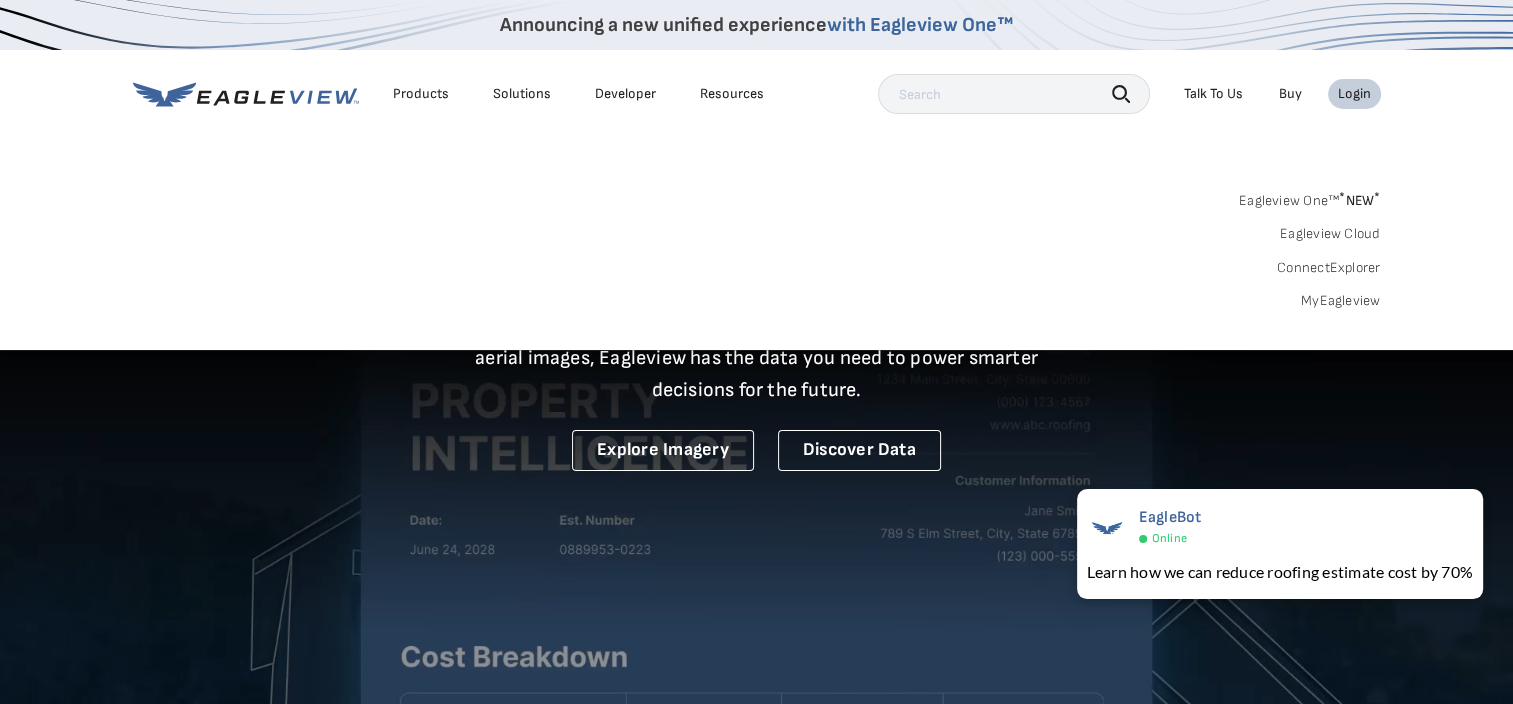click on "MyEagleview" at bounding box center [1341, 301] 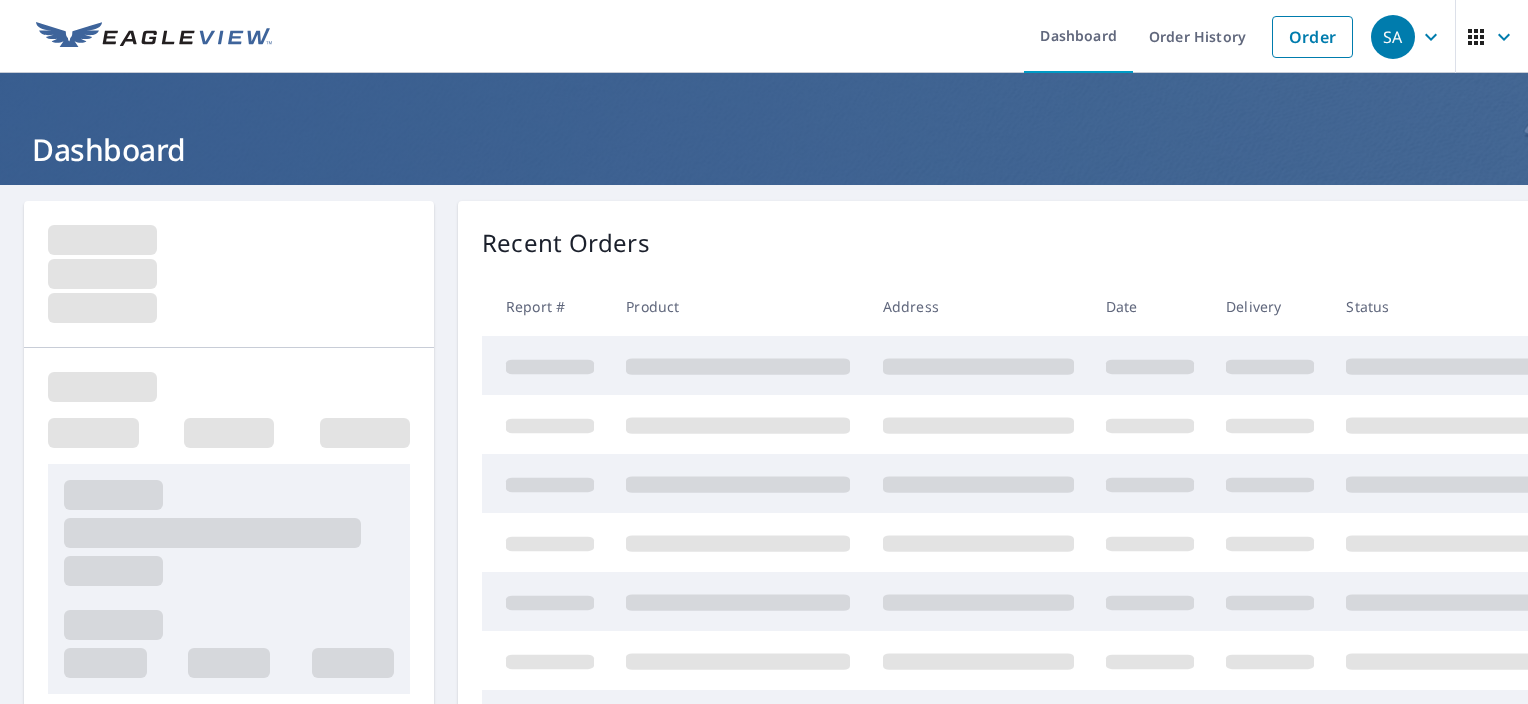 scroll, scrollTop: 0, scrollLeft: 0, axis: both 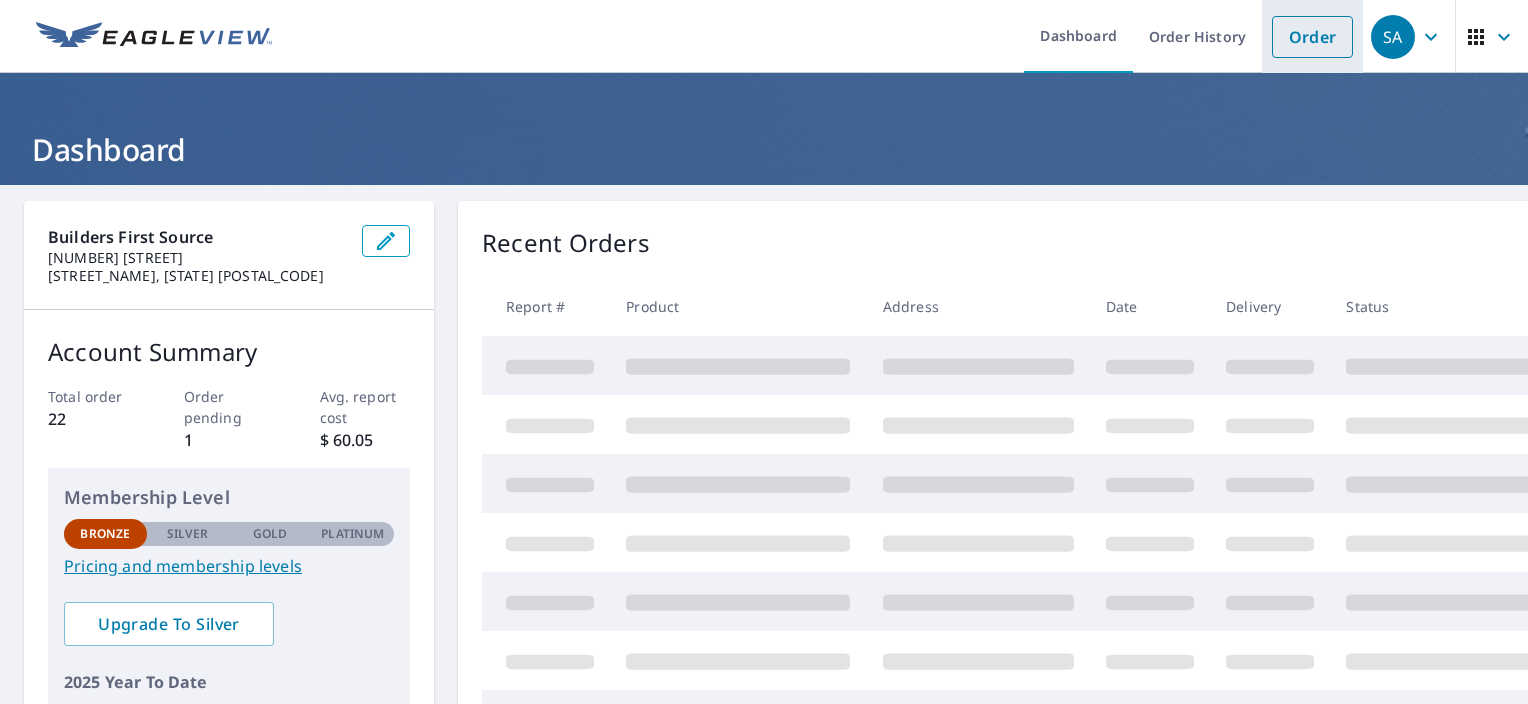 click on "Order" at bounding box center [1312, 37] 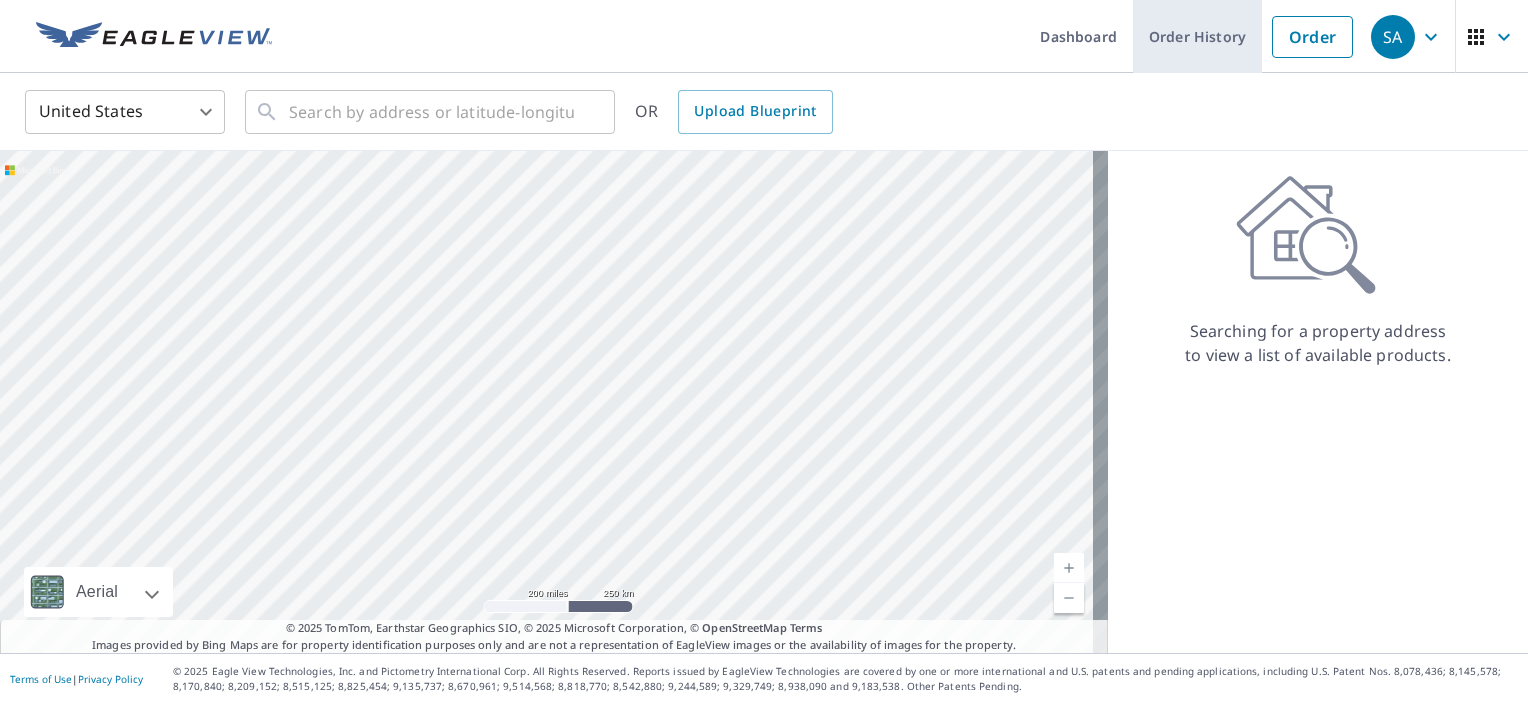 click on "Order History" at bounding box center [1197, 36] 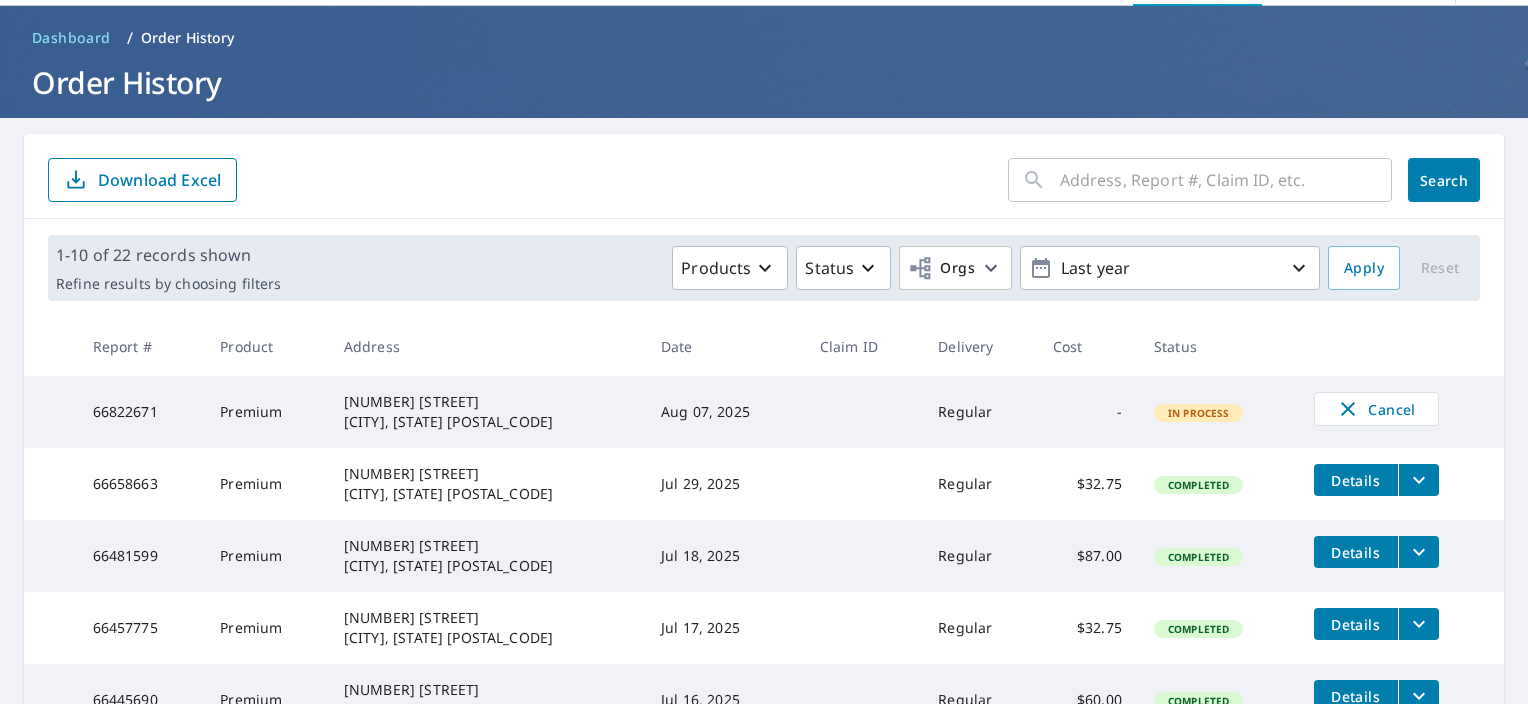 scroll, scrollTop: 100, scrollLeft: 0, axis: vertical 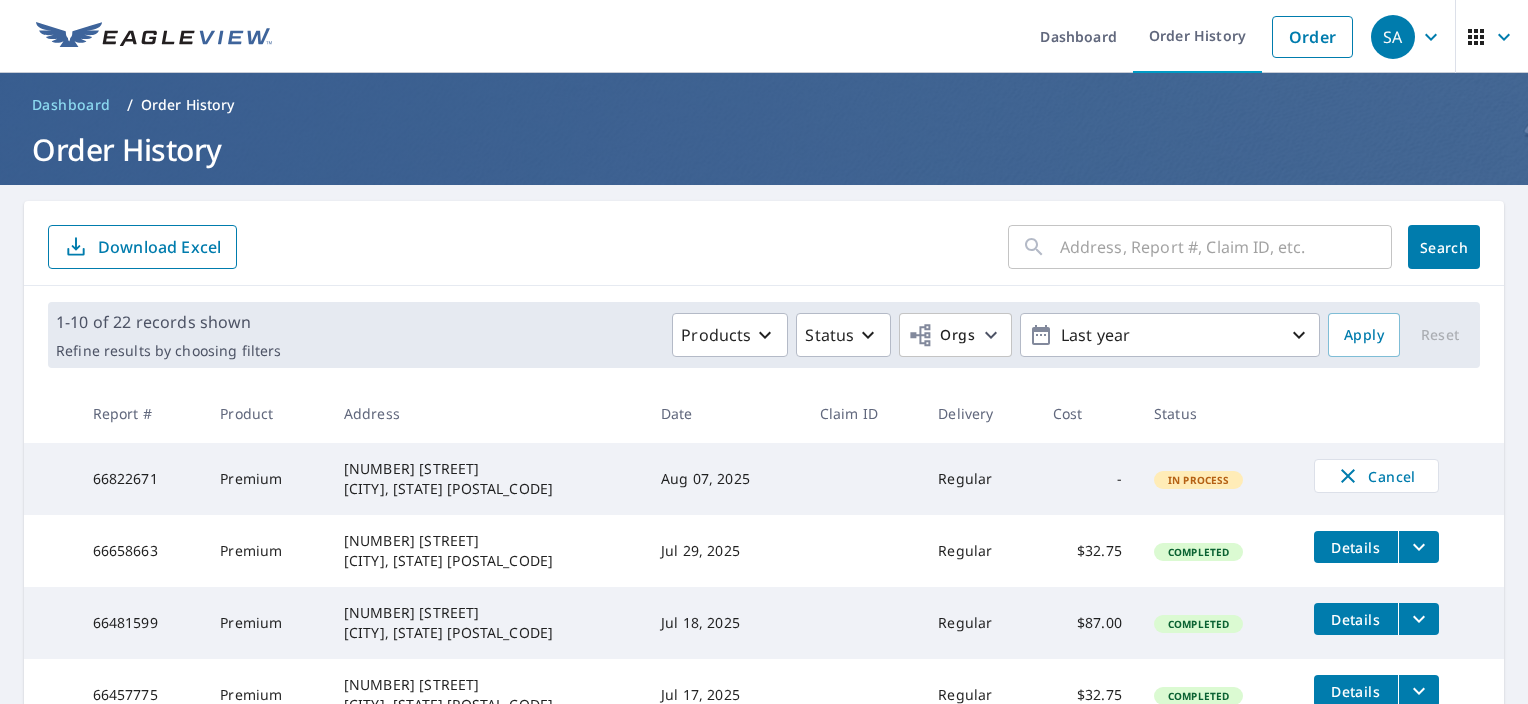 click on "​ Search Download Excel" at bounding box center (764, 243) 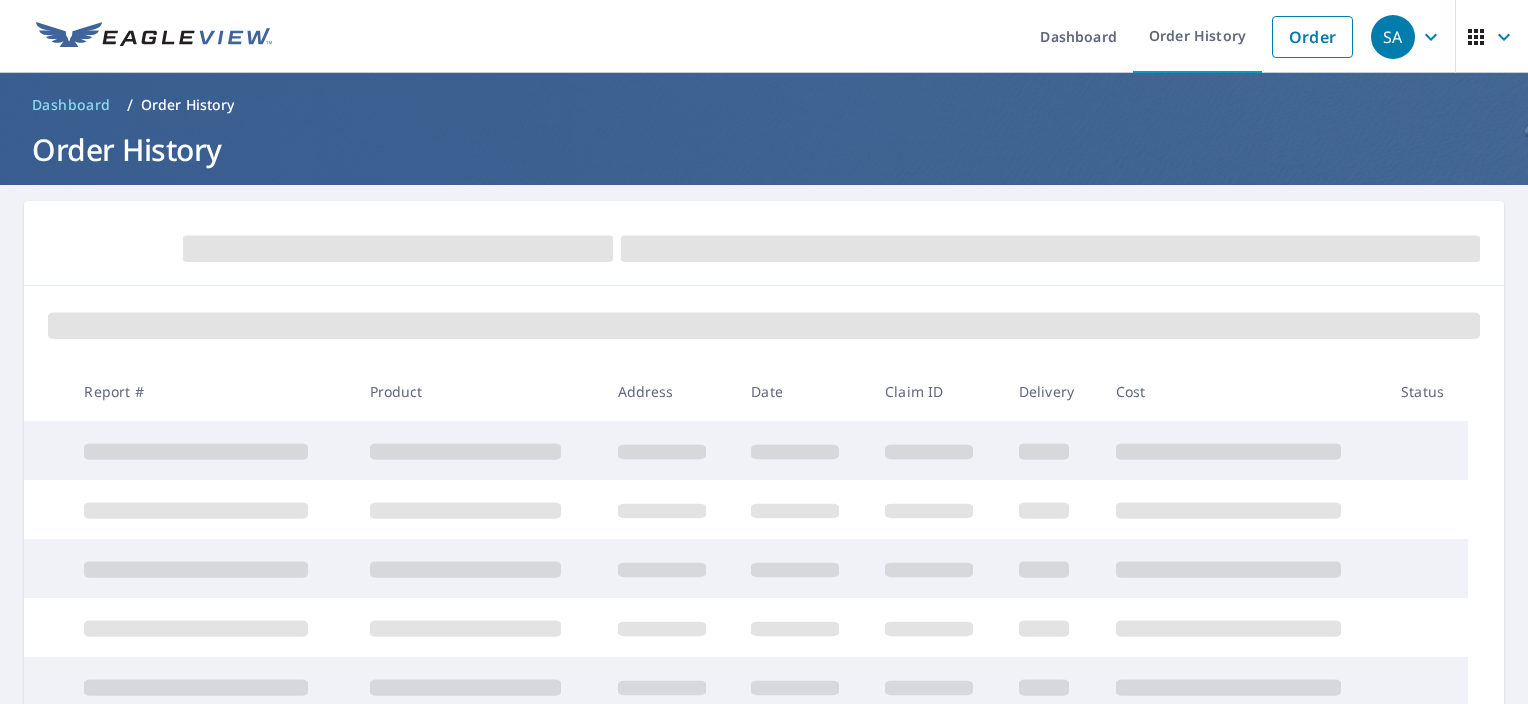 scroll, scrollTop: 0, scrollLeft: 0, axis: both 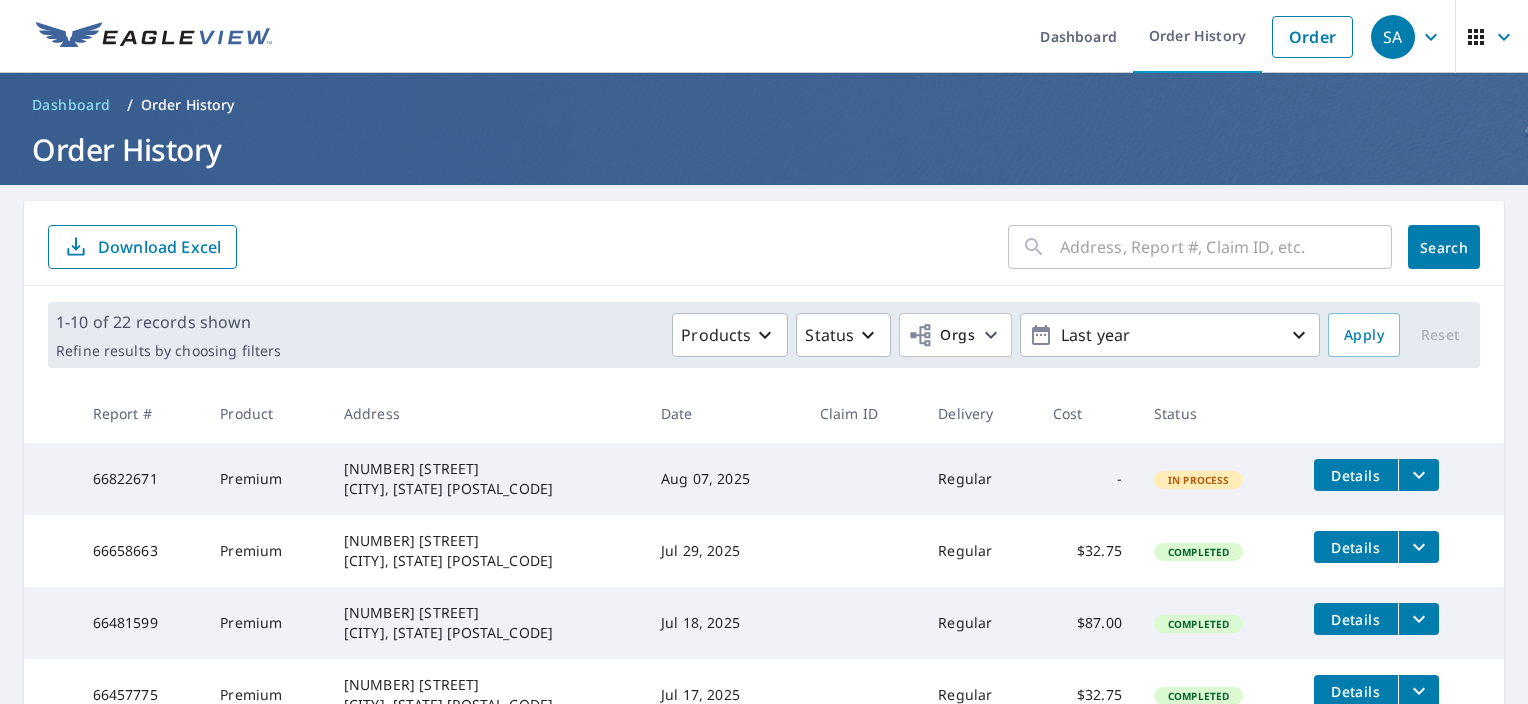 click on "Dashboard Order History Order" at bounding box center (823, 36) 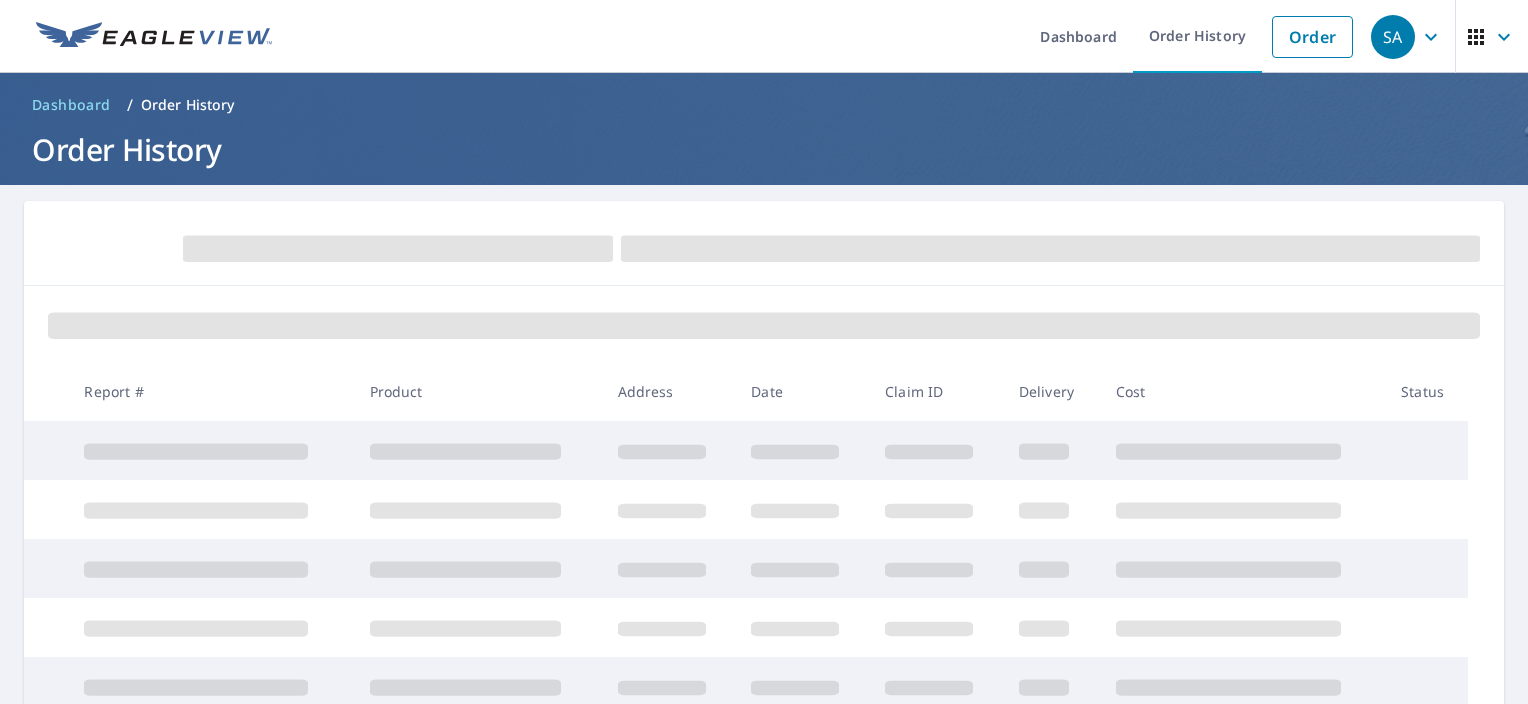 scroll, scrollTop: 0, scrollLeft: 0, axis: both 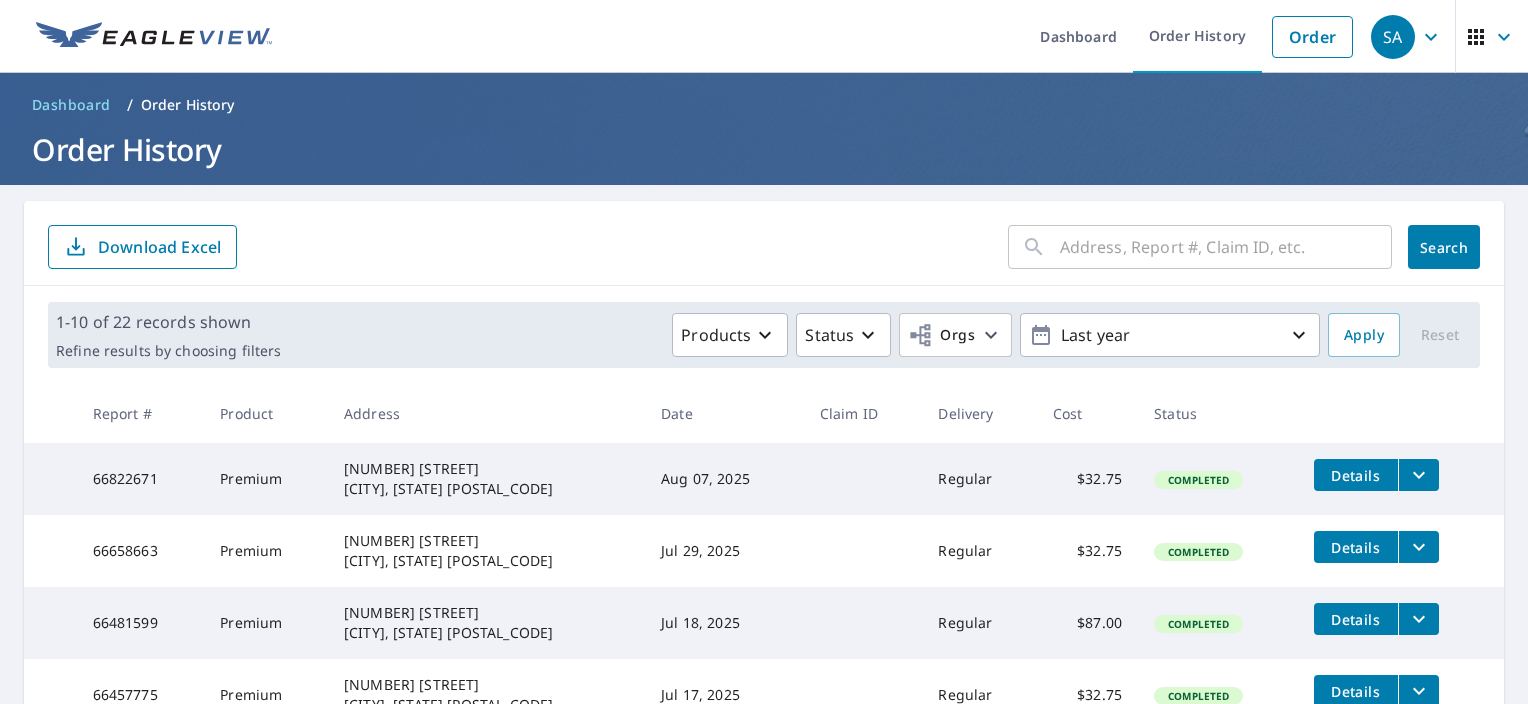 click 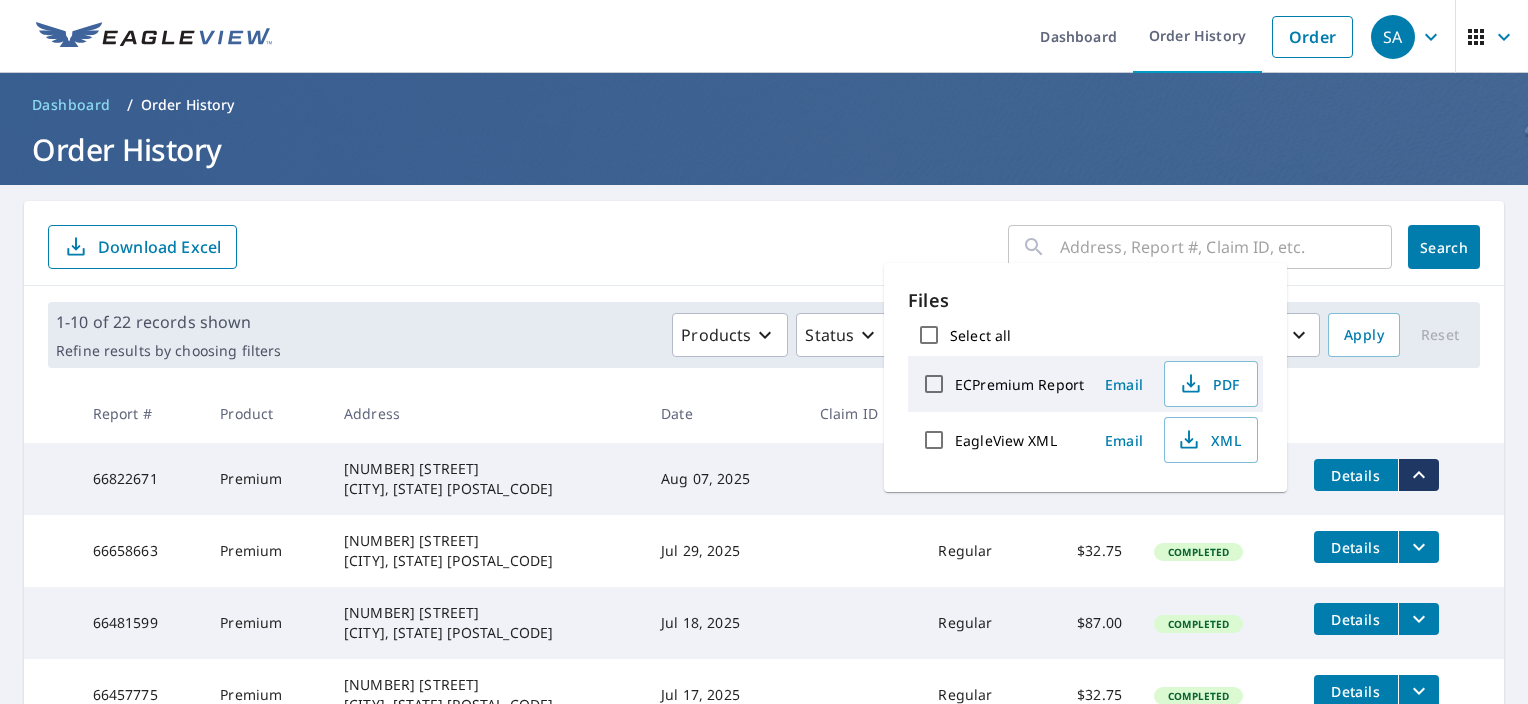 click on "Email" at bounding box center (1124, 384) 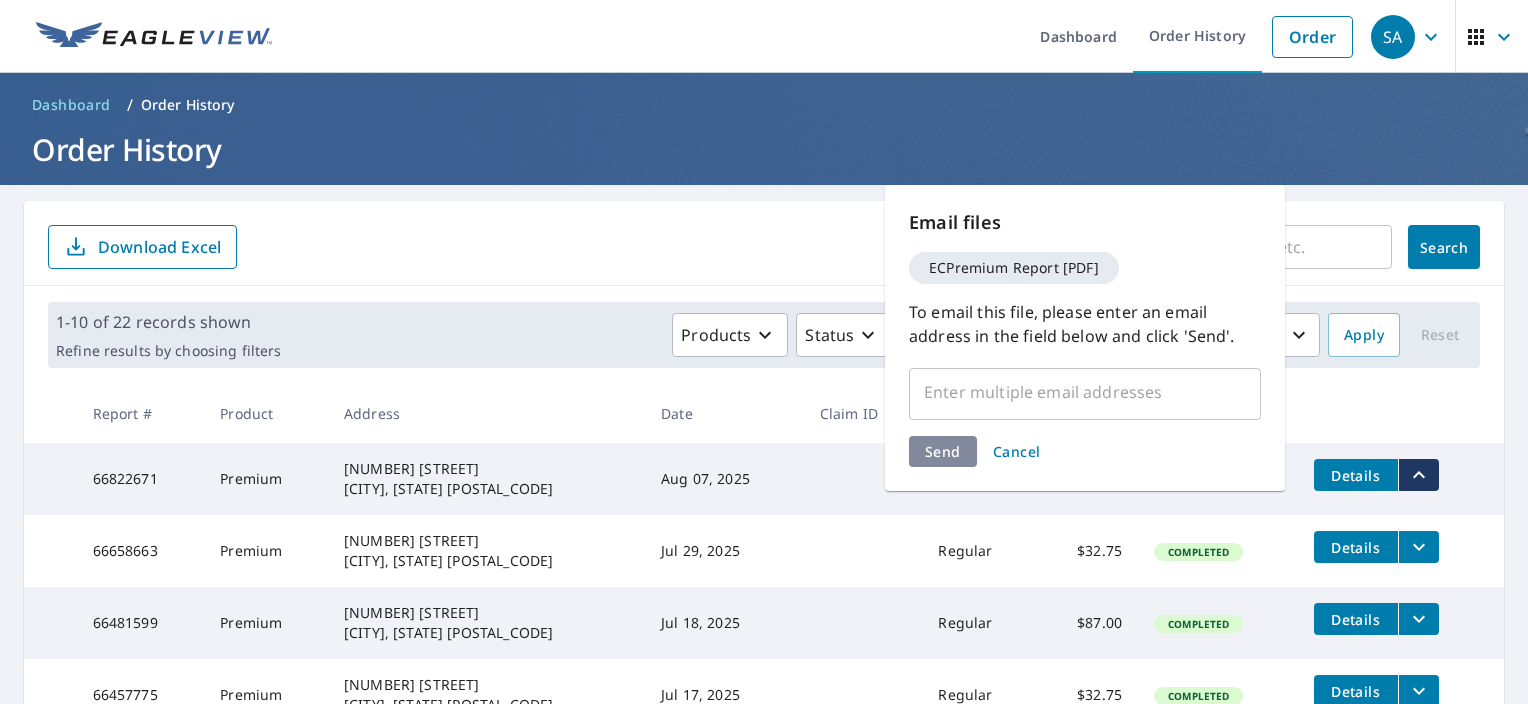click on "Cancel" at bounding box center (1017, 451) 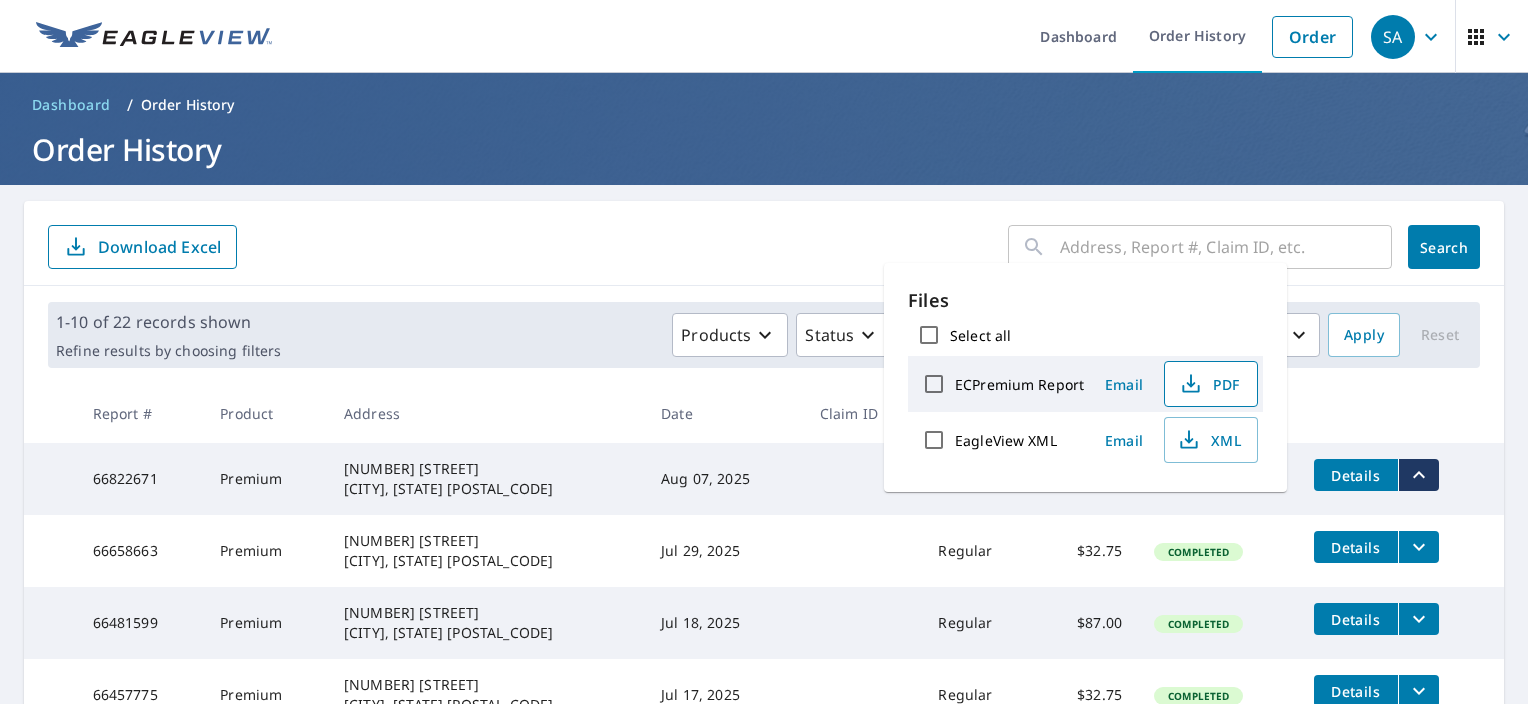 click 